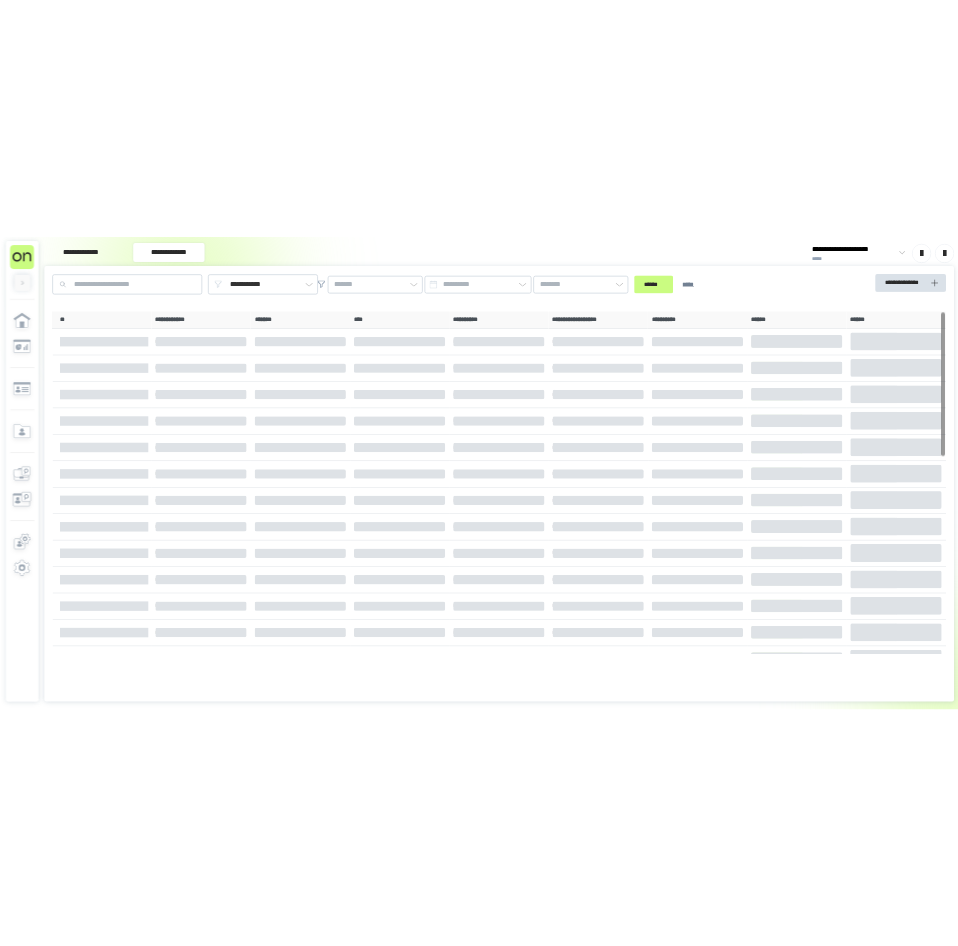 scroll, scrollTop: 0, scrollLeft: 0, axis: both 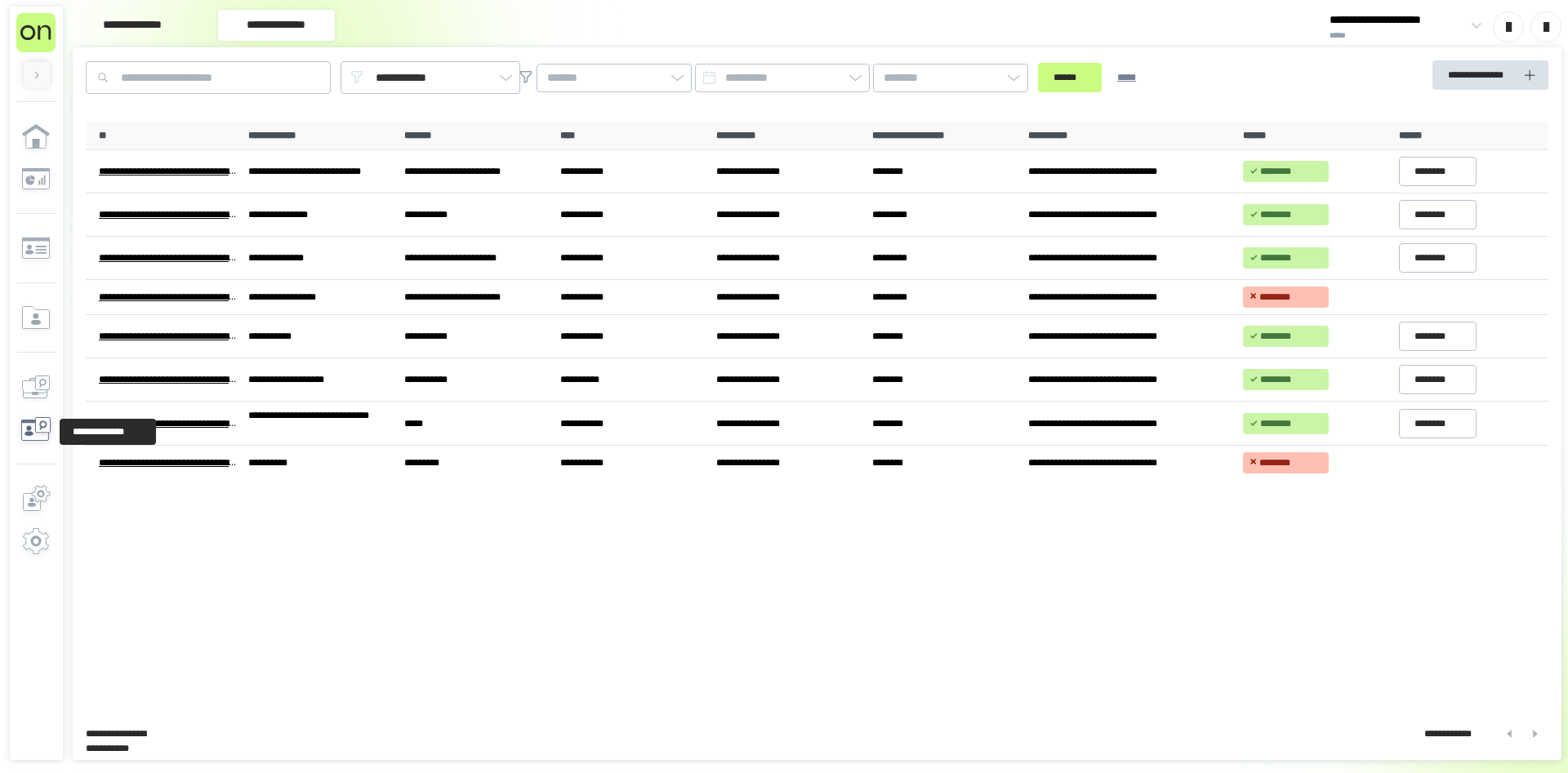 click 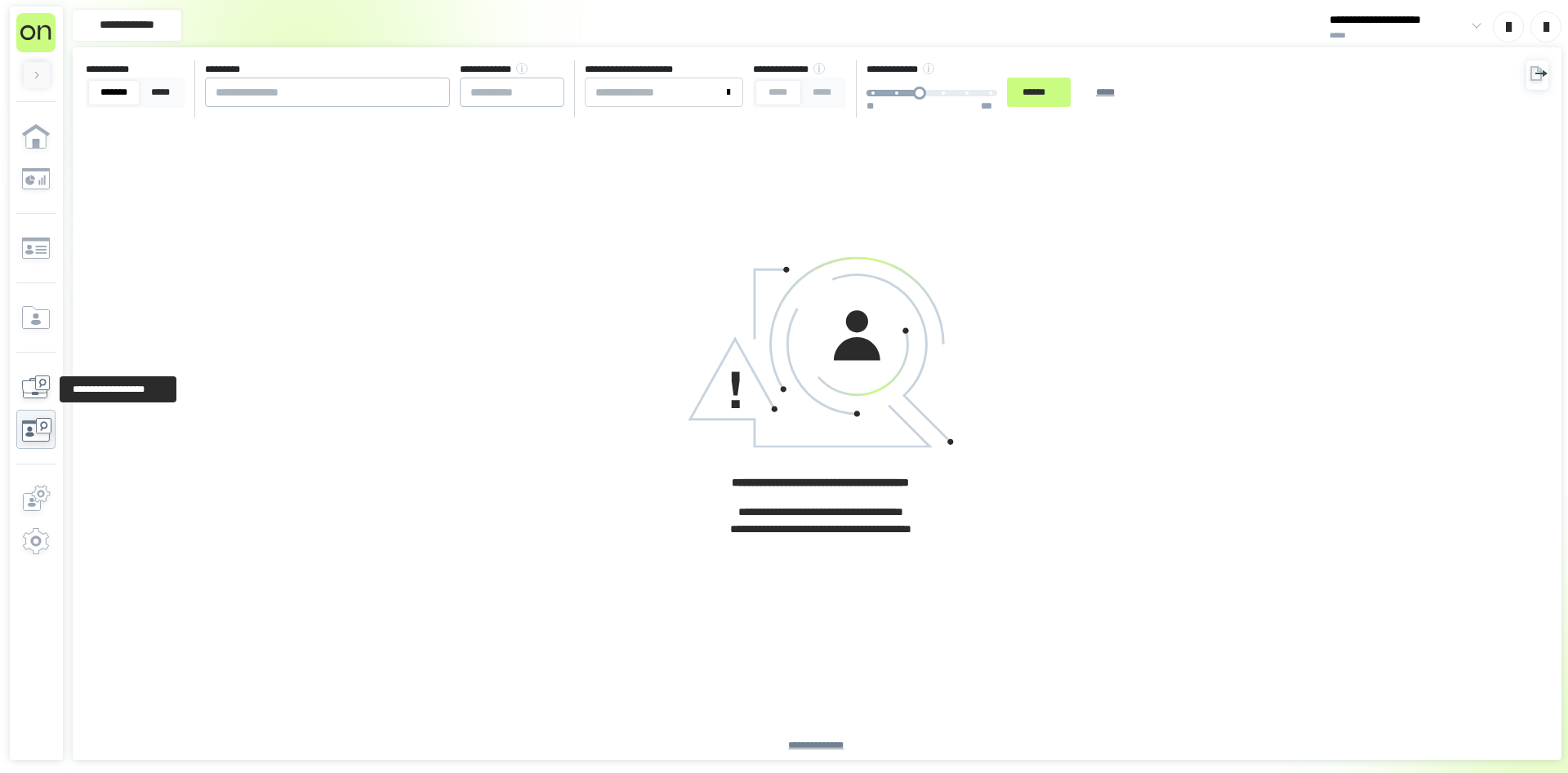 click 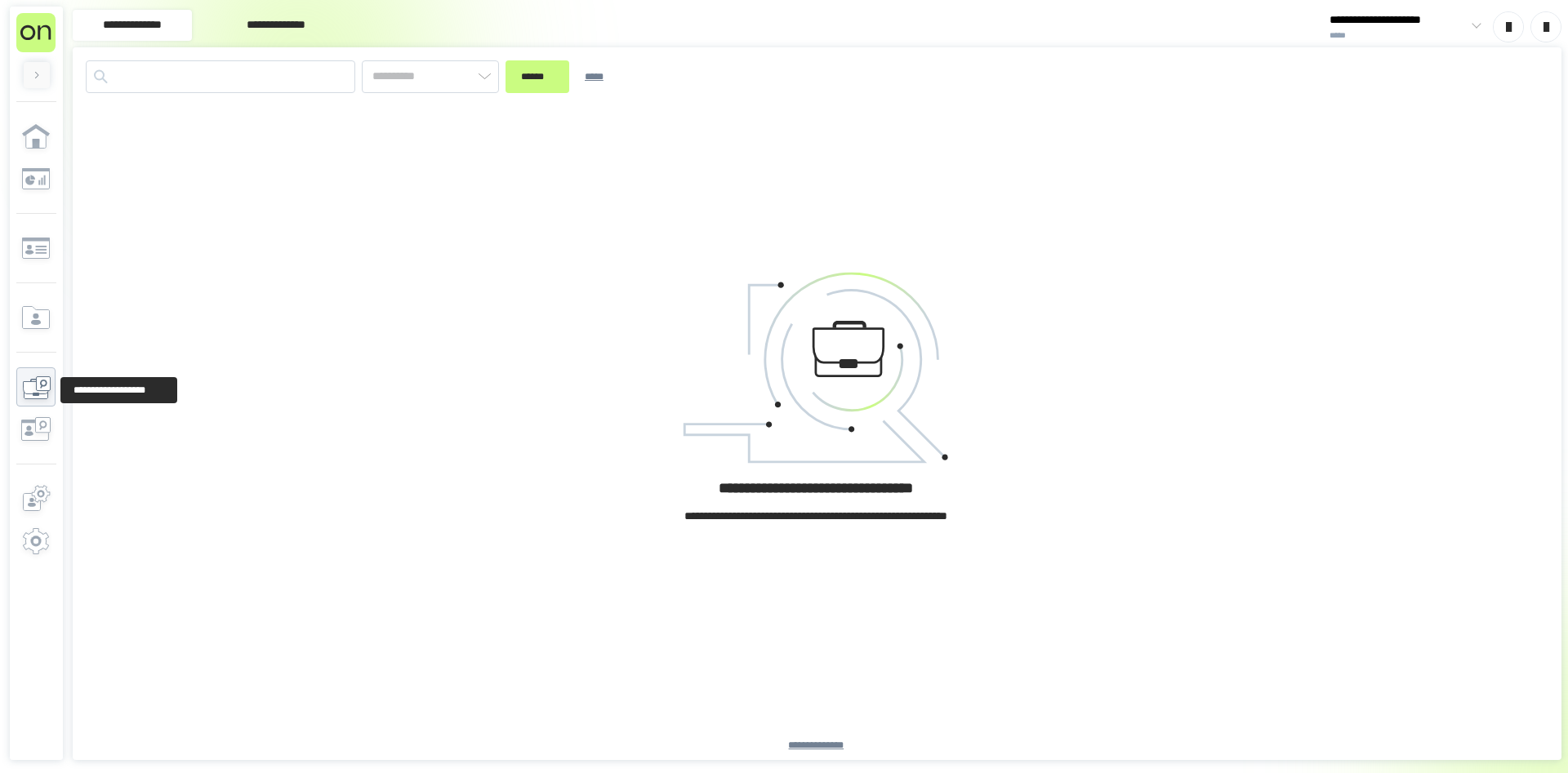 type on "*********" 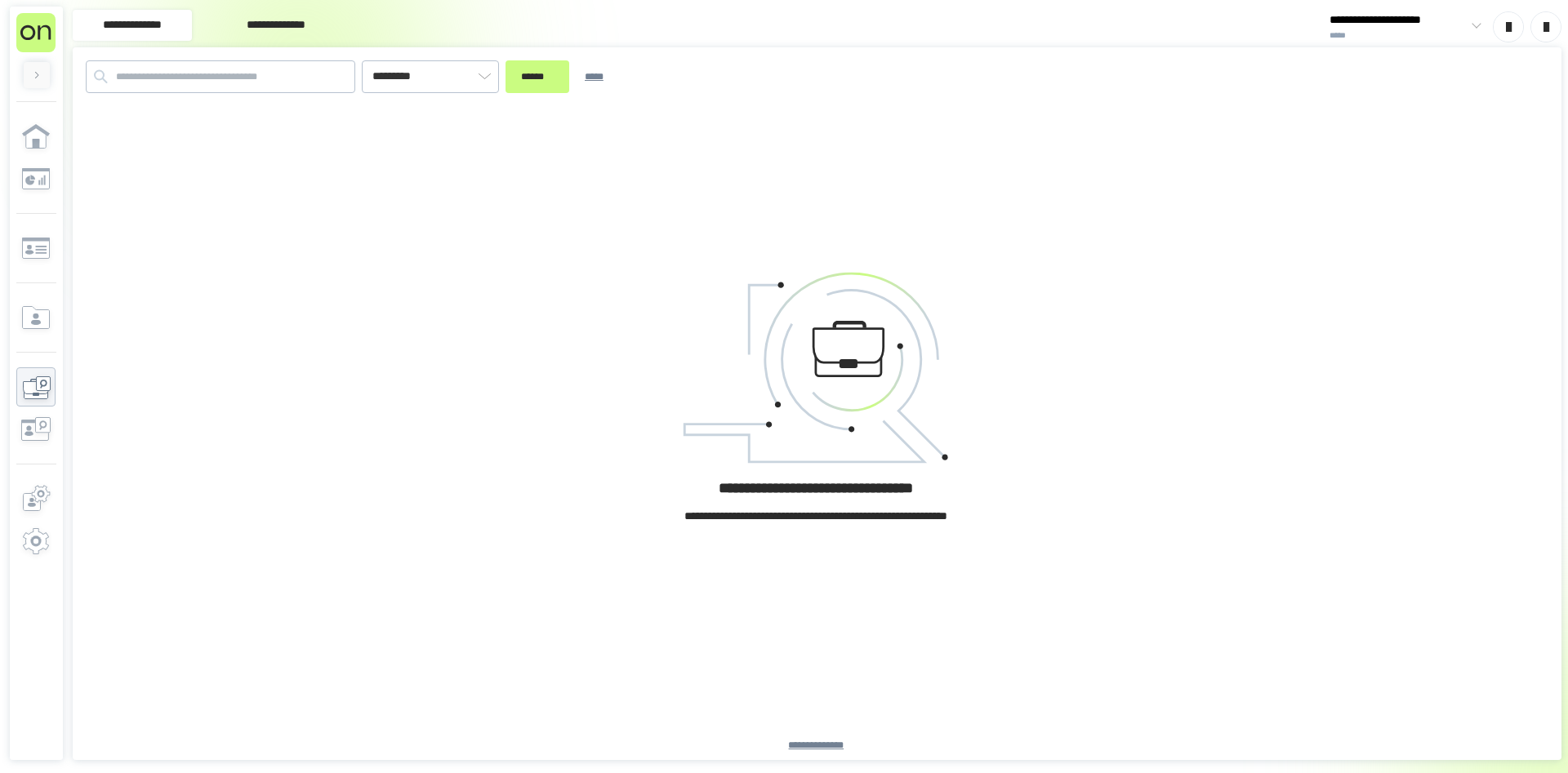 click on "**********" at bounding box center (276, 25) 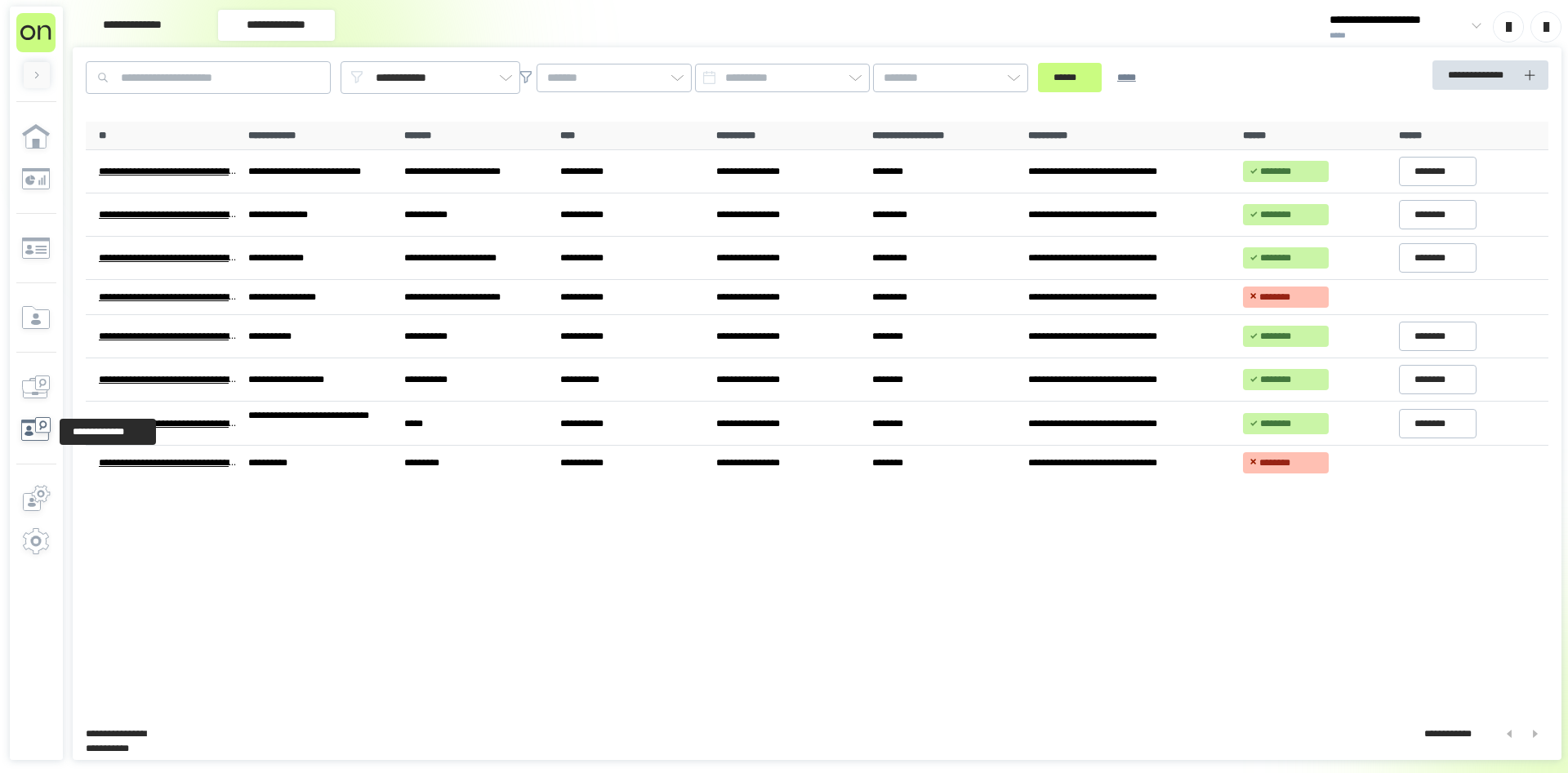 click 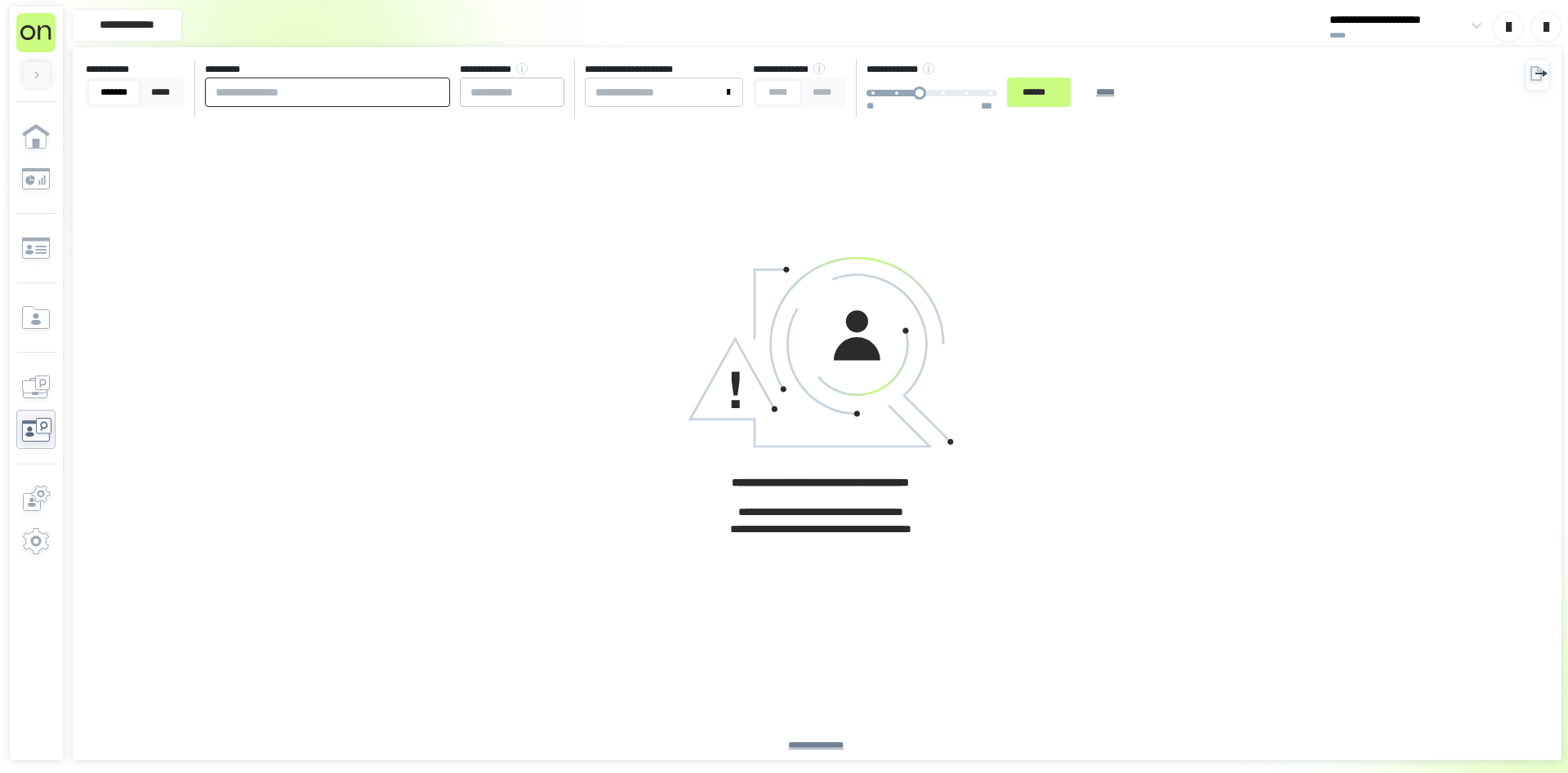 click at bounding box center [327, 92] 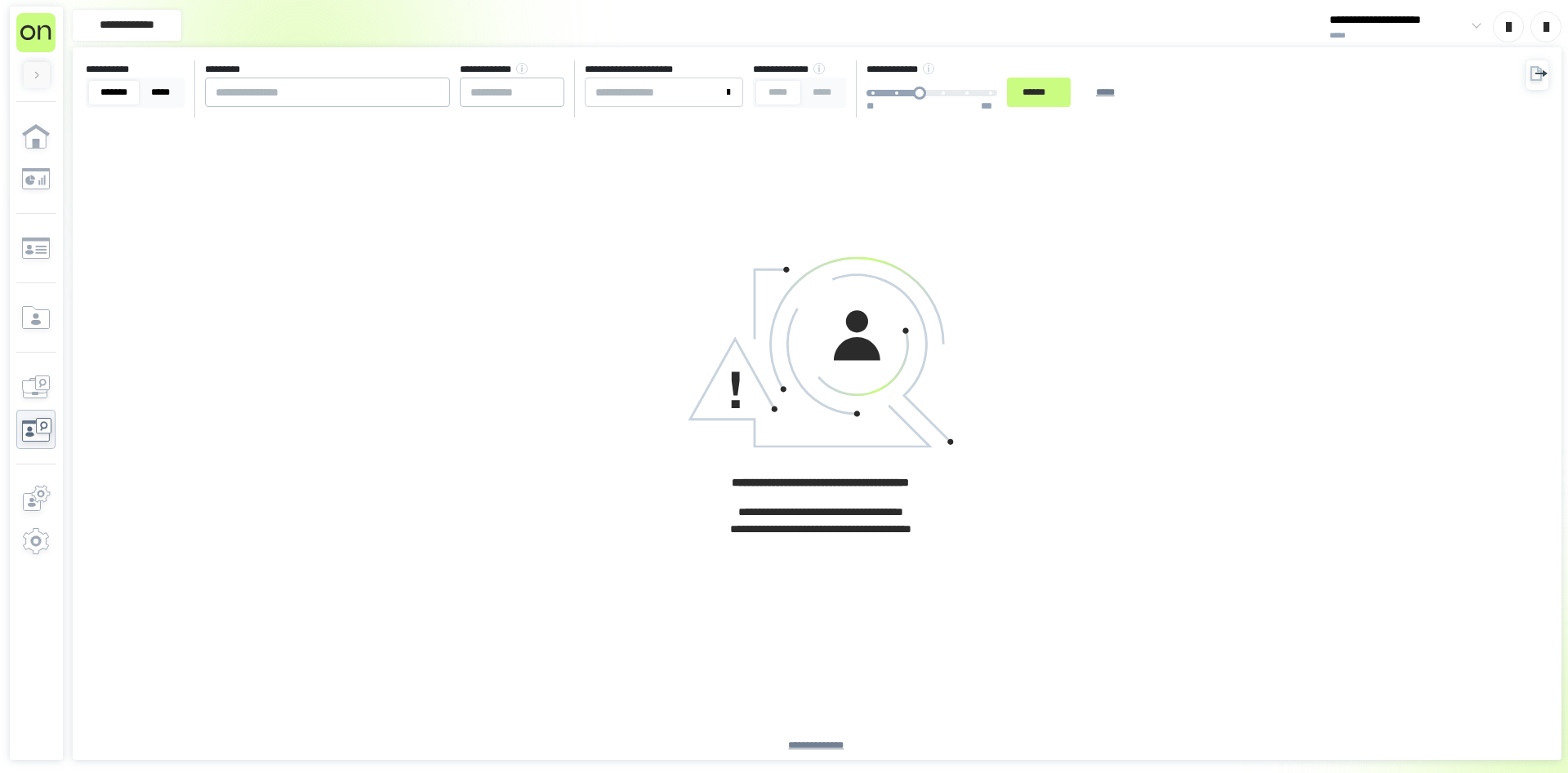 click on "*****" at bounding box center (160, 92) 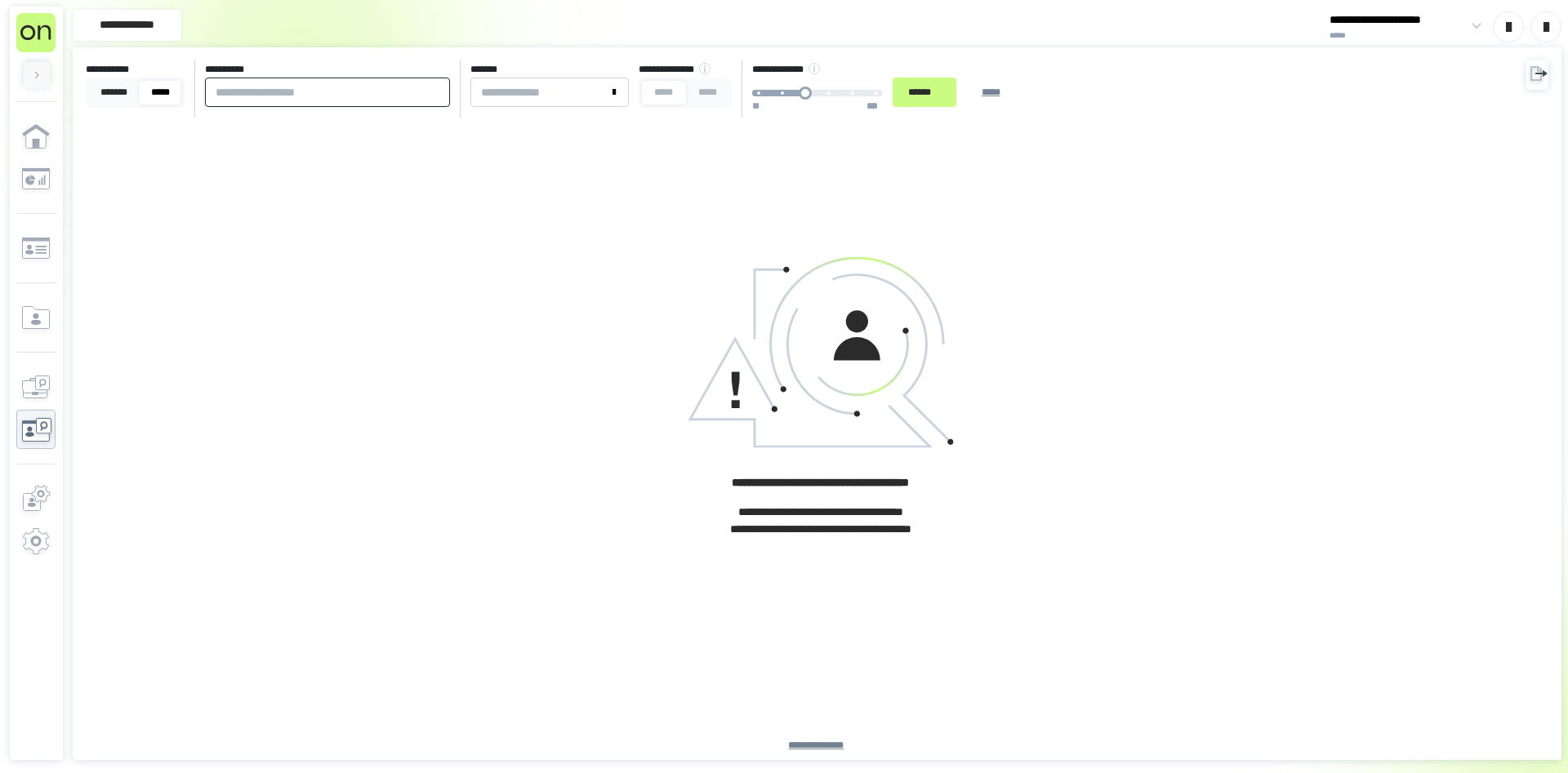 click at bounding box center [327, 92] 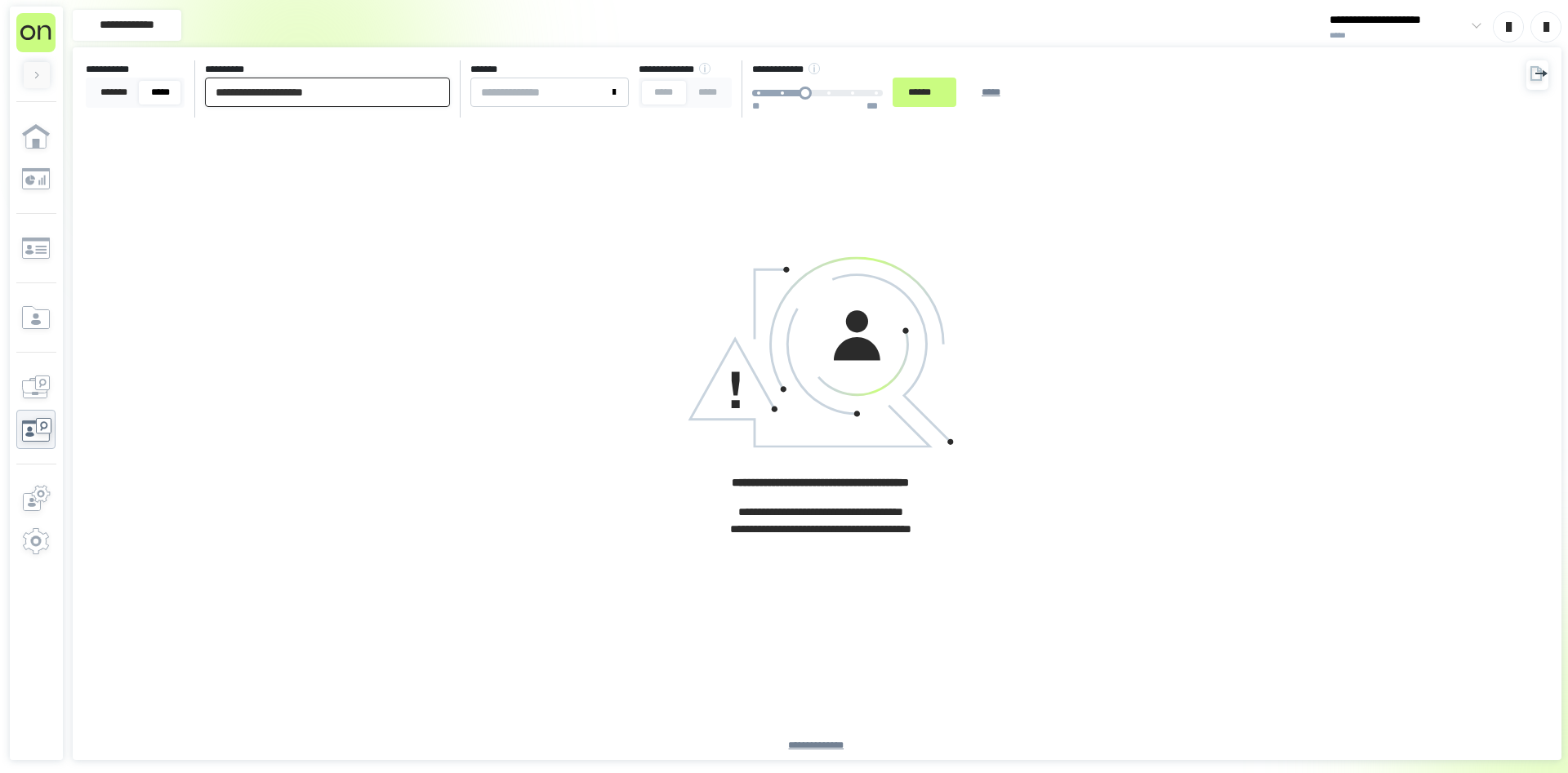 type on "**********" 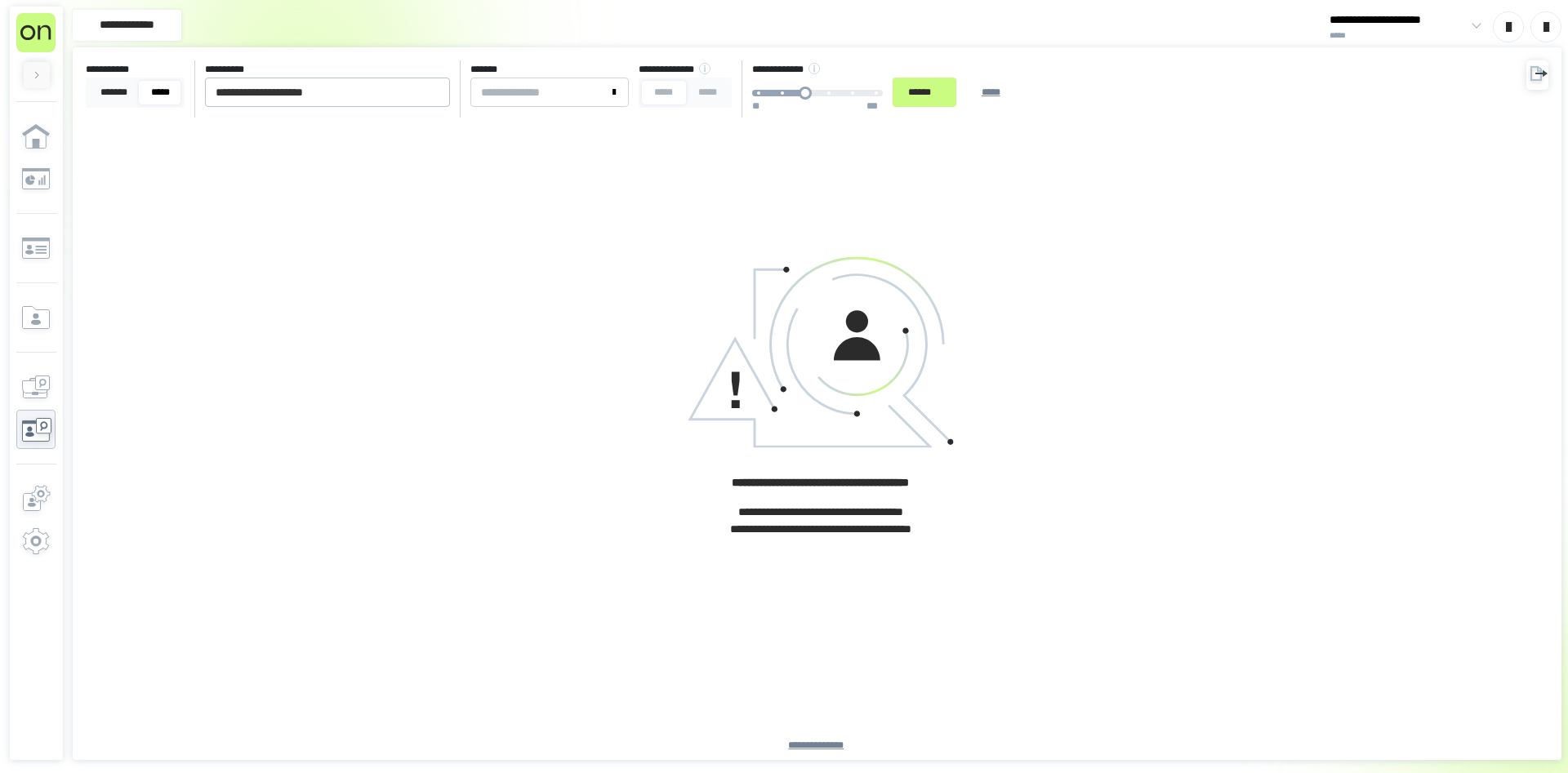 drag, startPoint x: 566, startPoint y: 78, endPoint x: 569, endPoint y: 88, distance: 10.440307 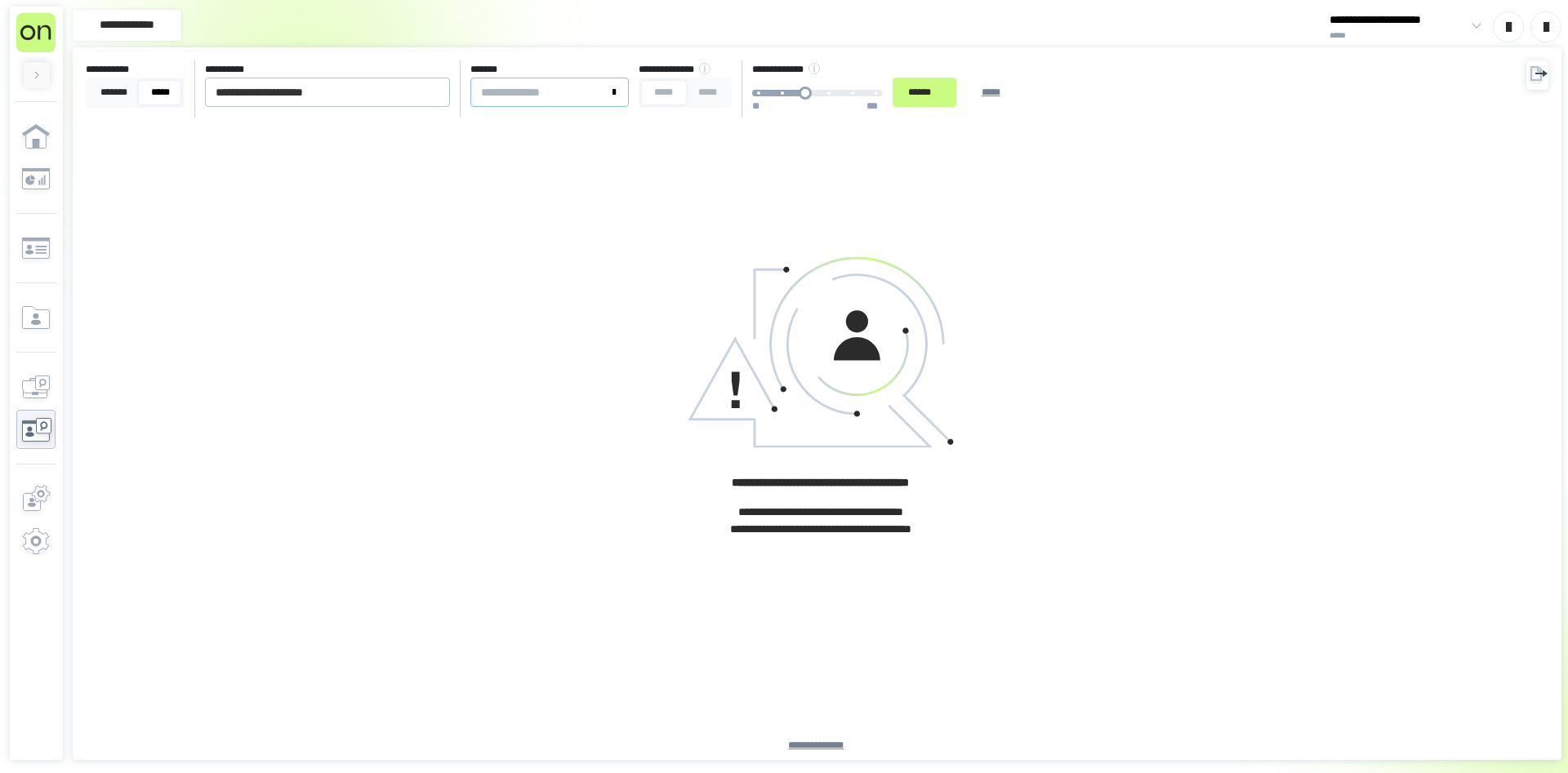 click on "*******" at bounding box center (540, 92) 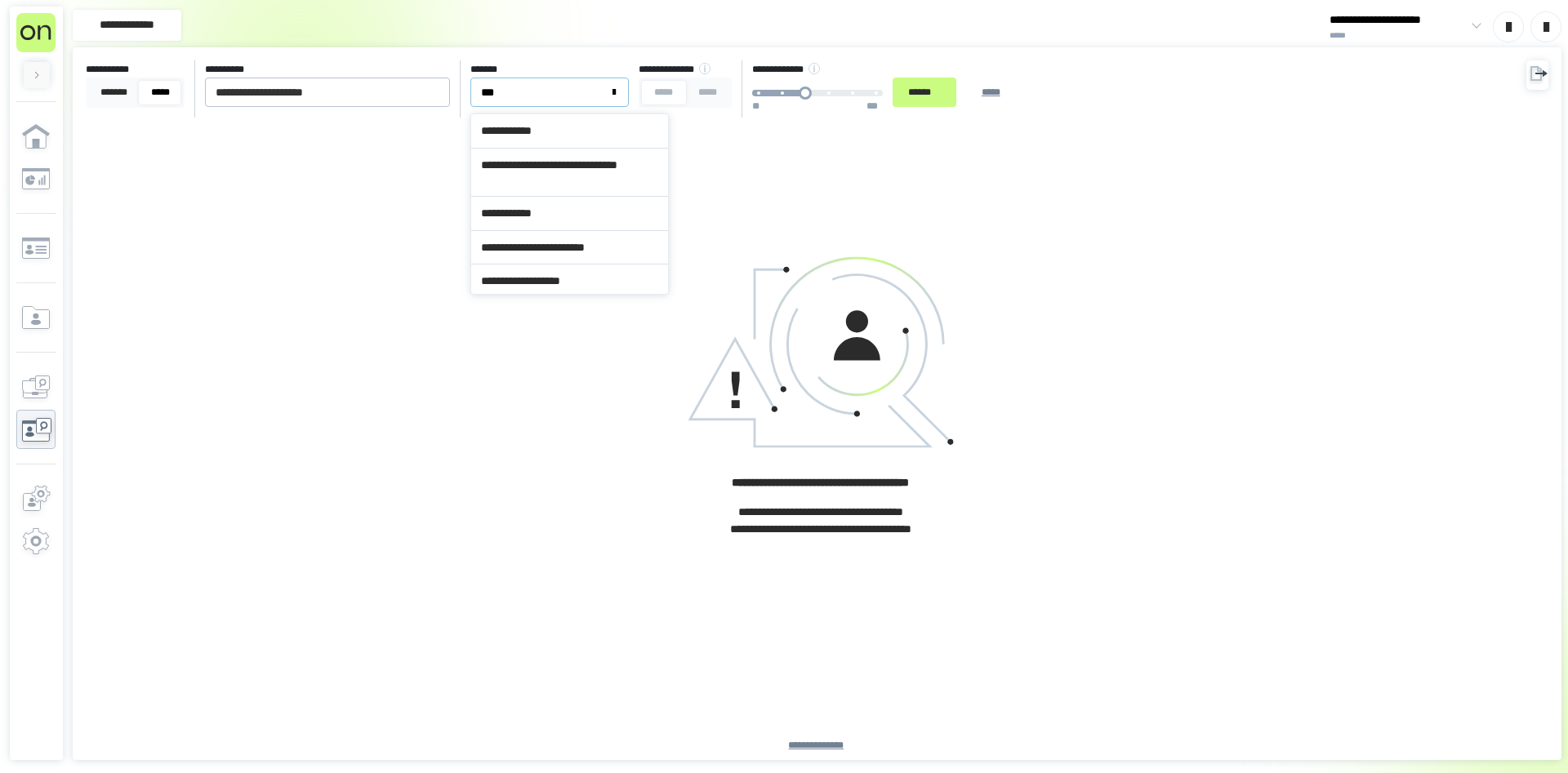 type on "****" 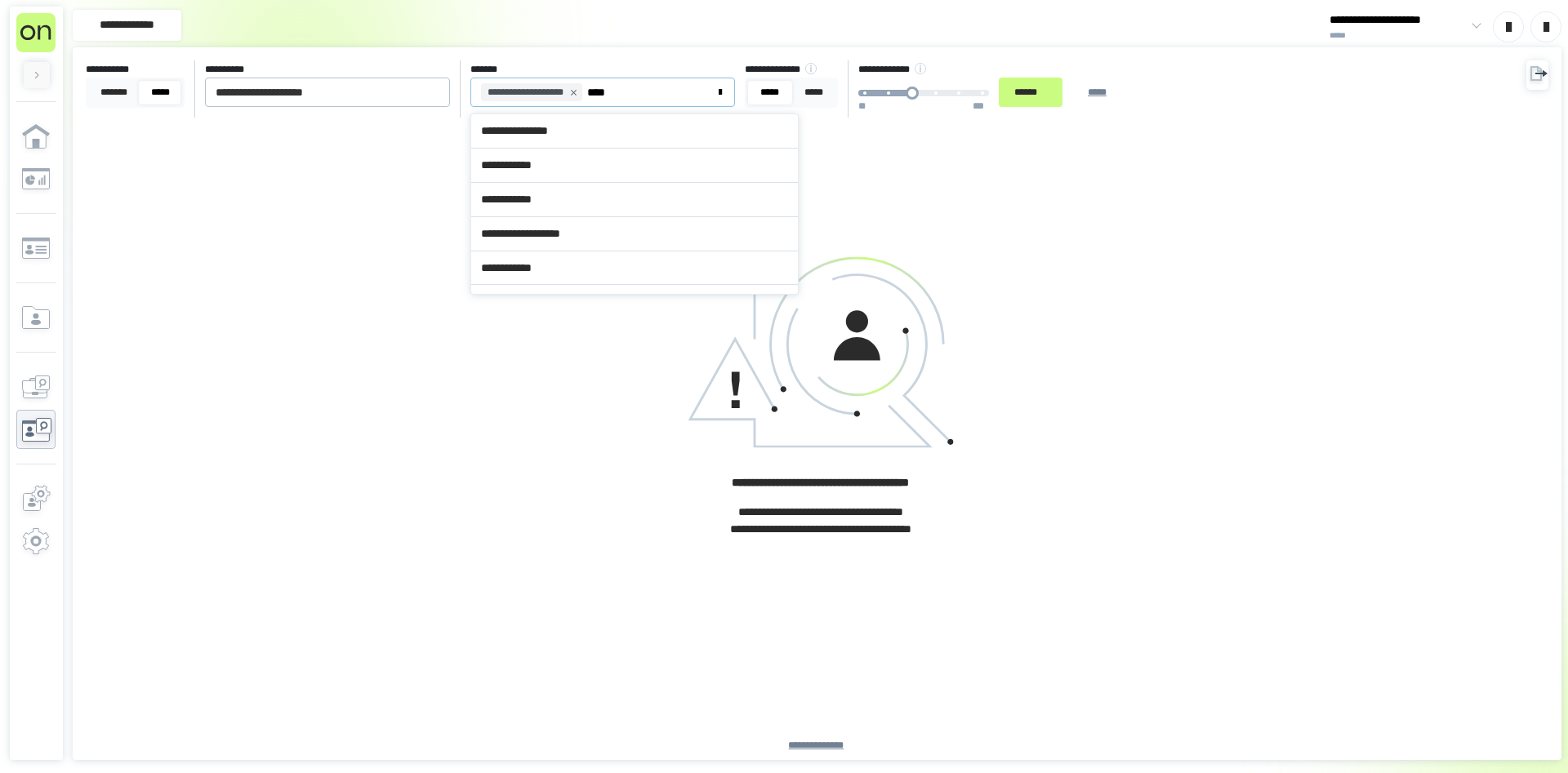 type 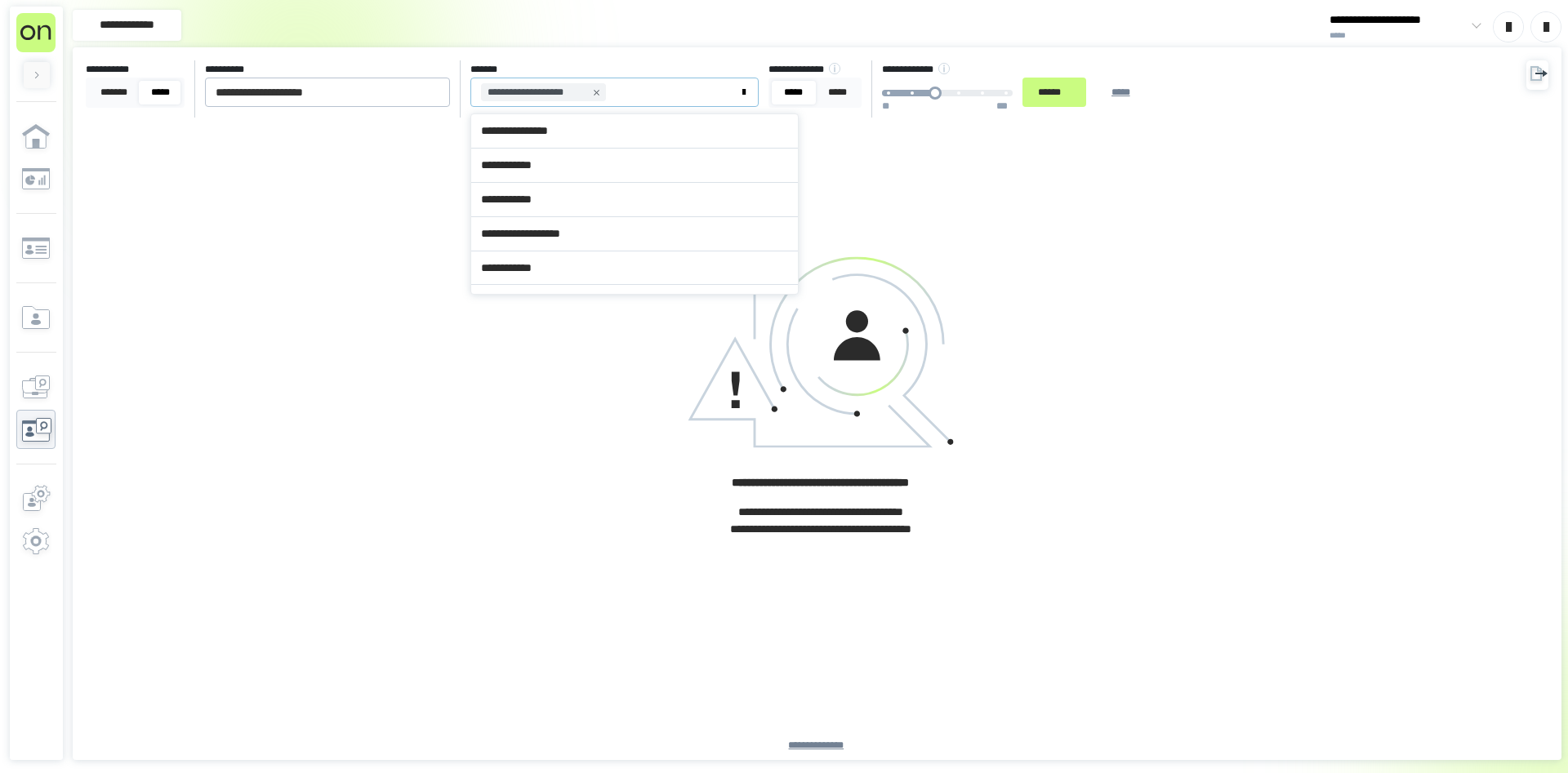 drag, startPoint x: 550, startPoint y: 205, endPoint x: 674, endPoint y: 182, distance: 126.11503 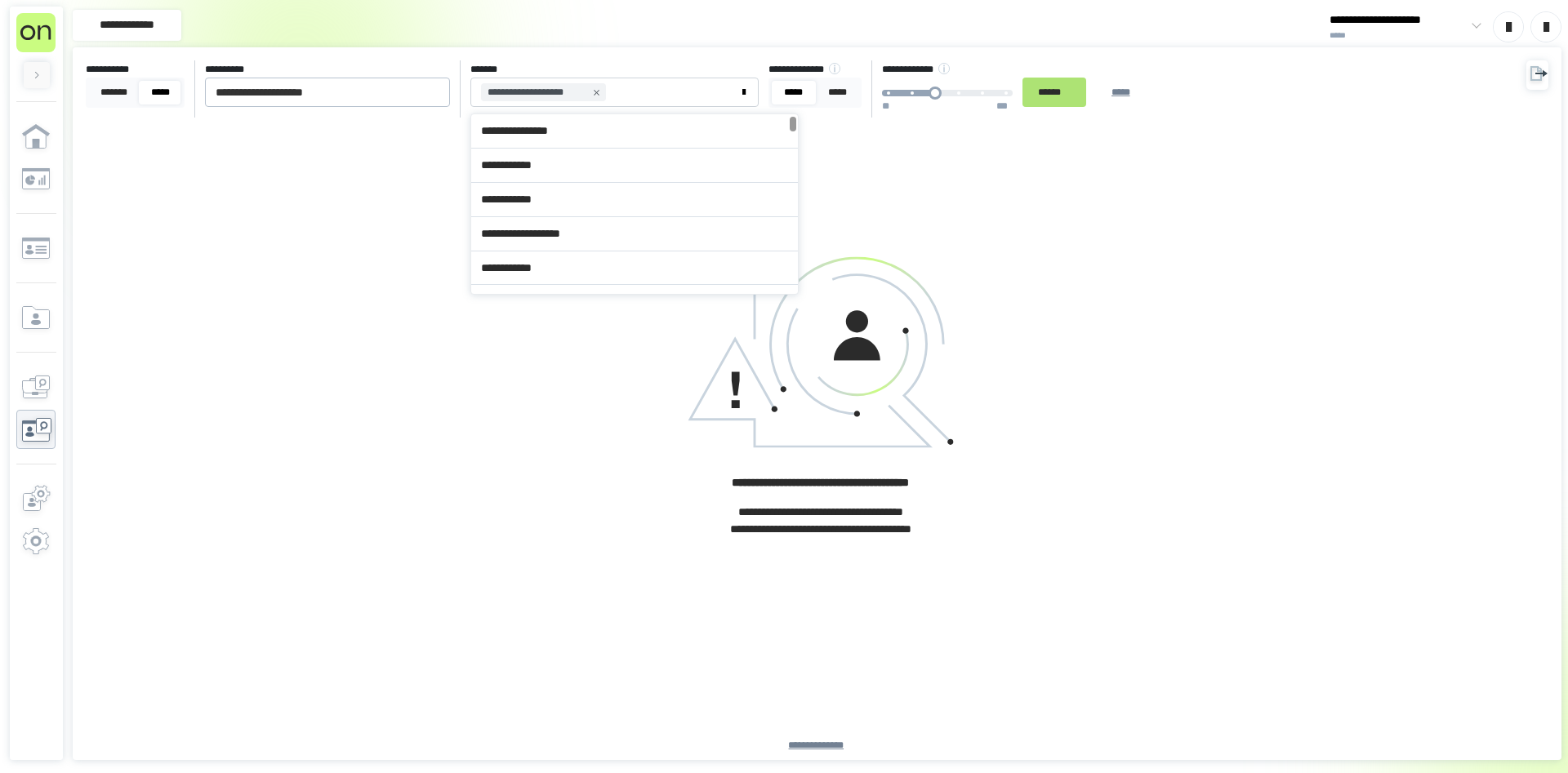 click on "****** *****" at bounding box center (1090, 92) 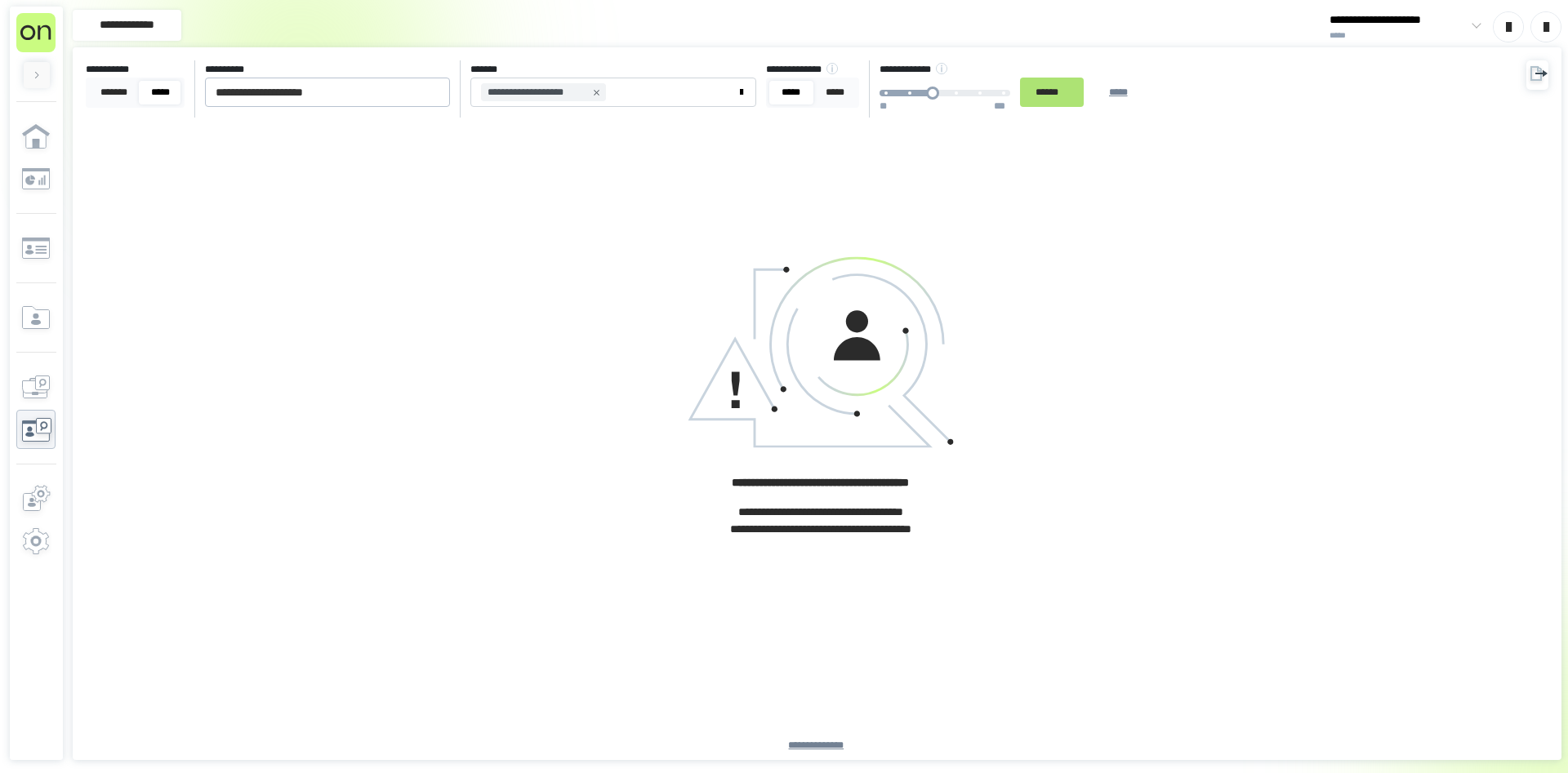 click on "******" at bounding box center [1052, 92] 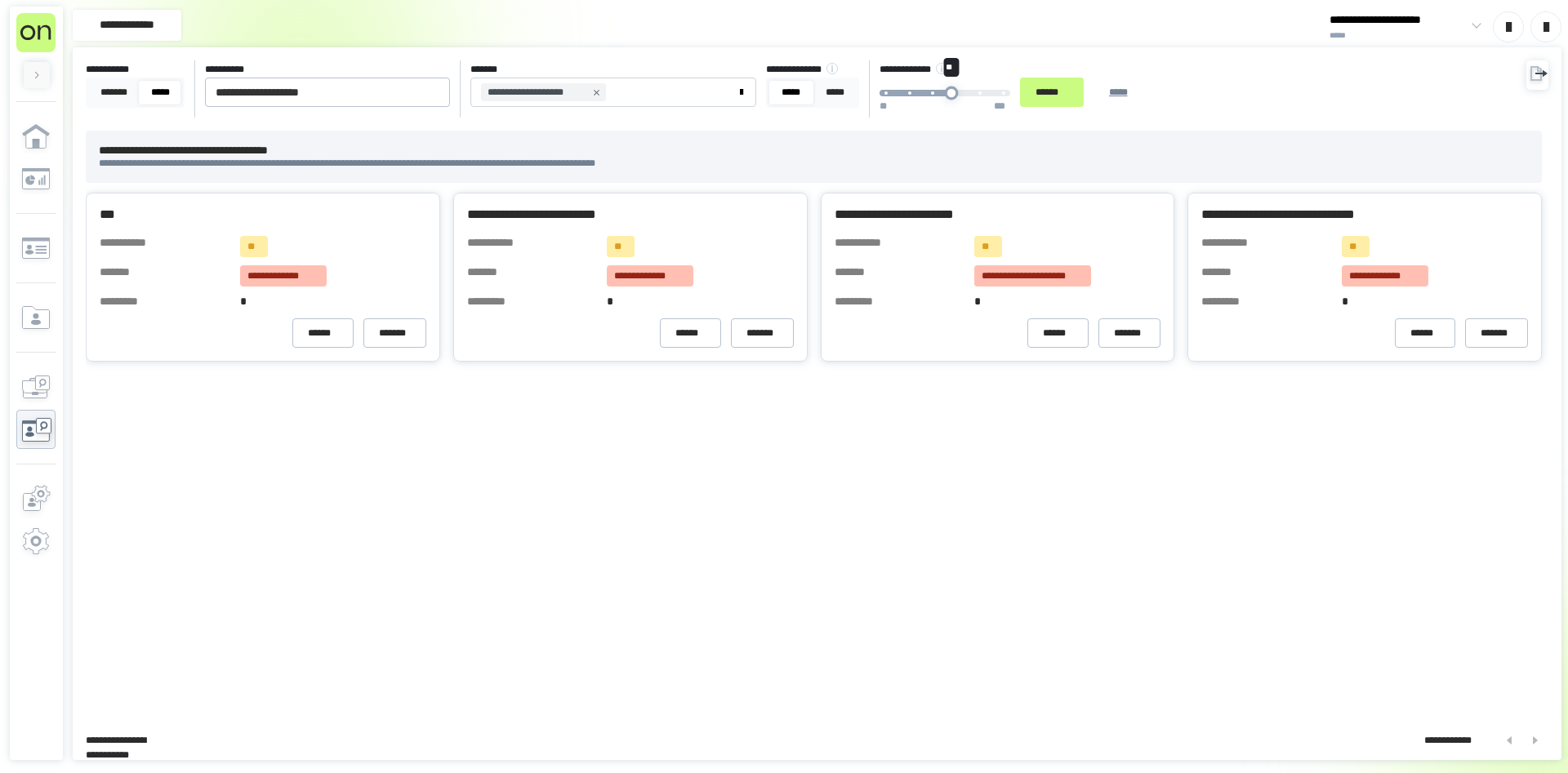 click on "** ** ***" at bounding box center [945, 93] 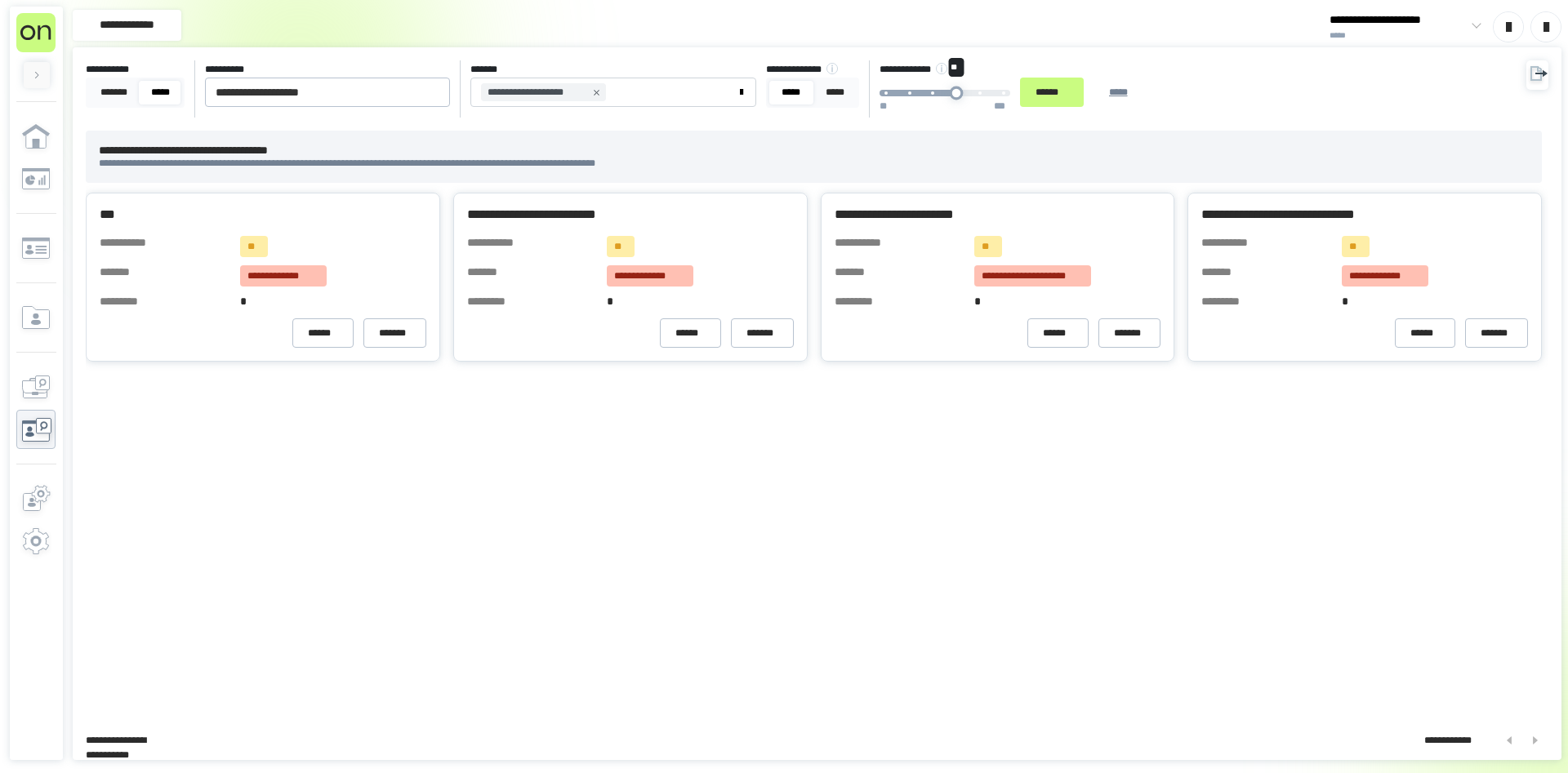 click on "**" at bounding box center (956, 93) 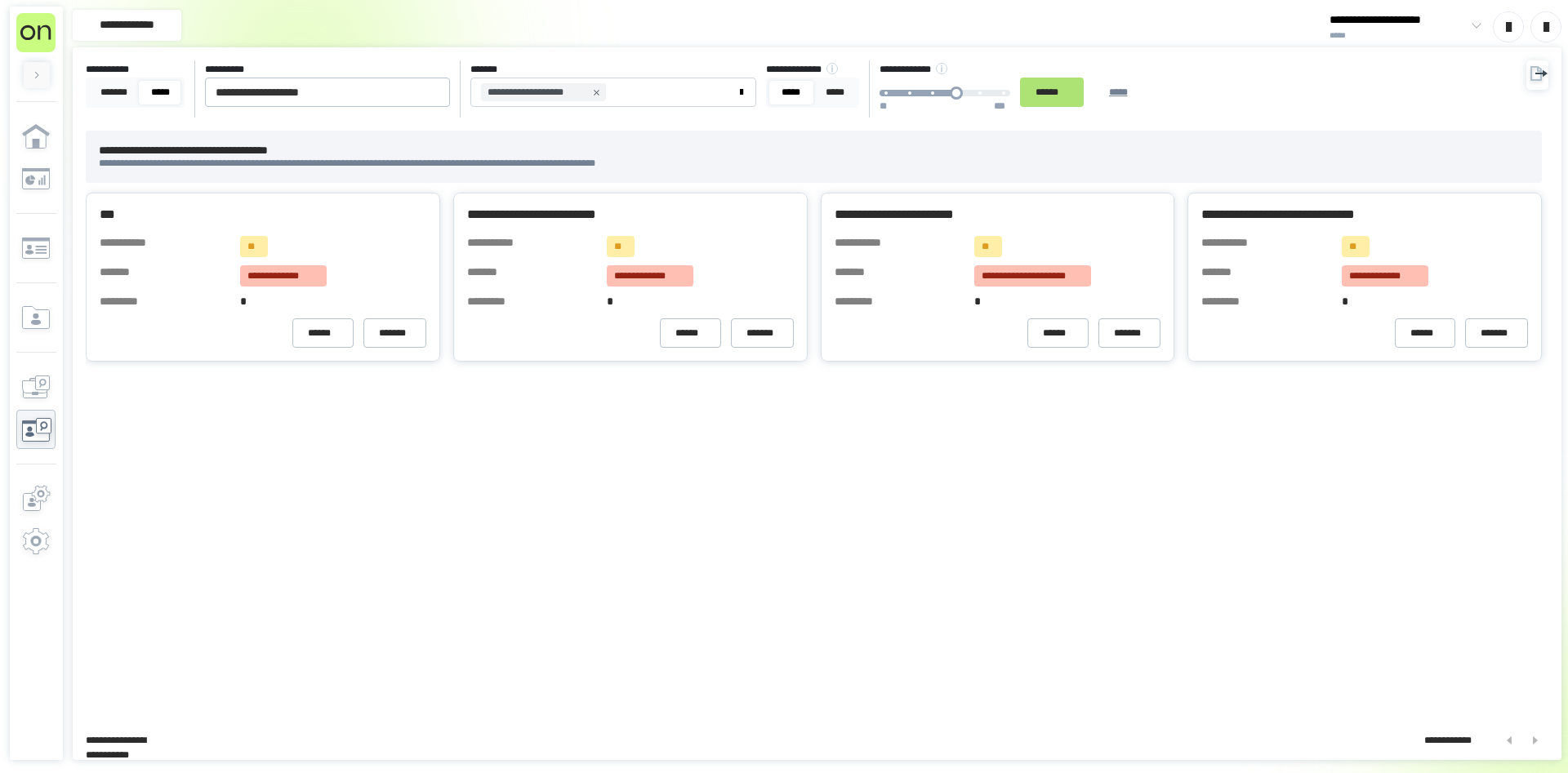 click on "******" at bounding box center (1052, 92) 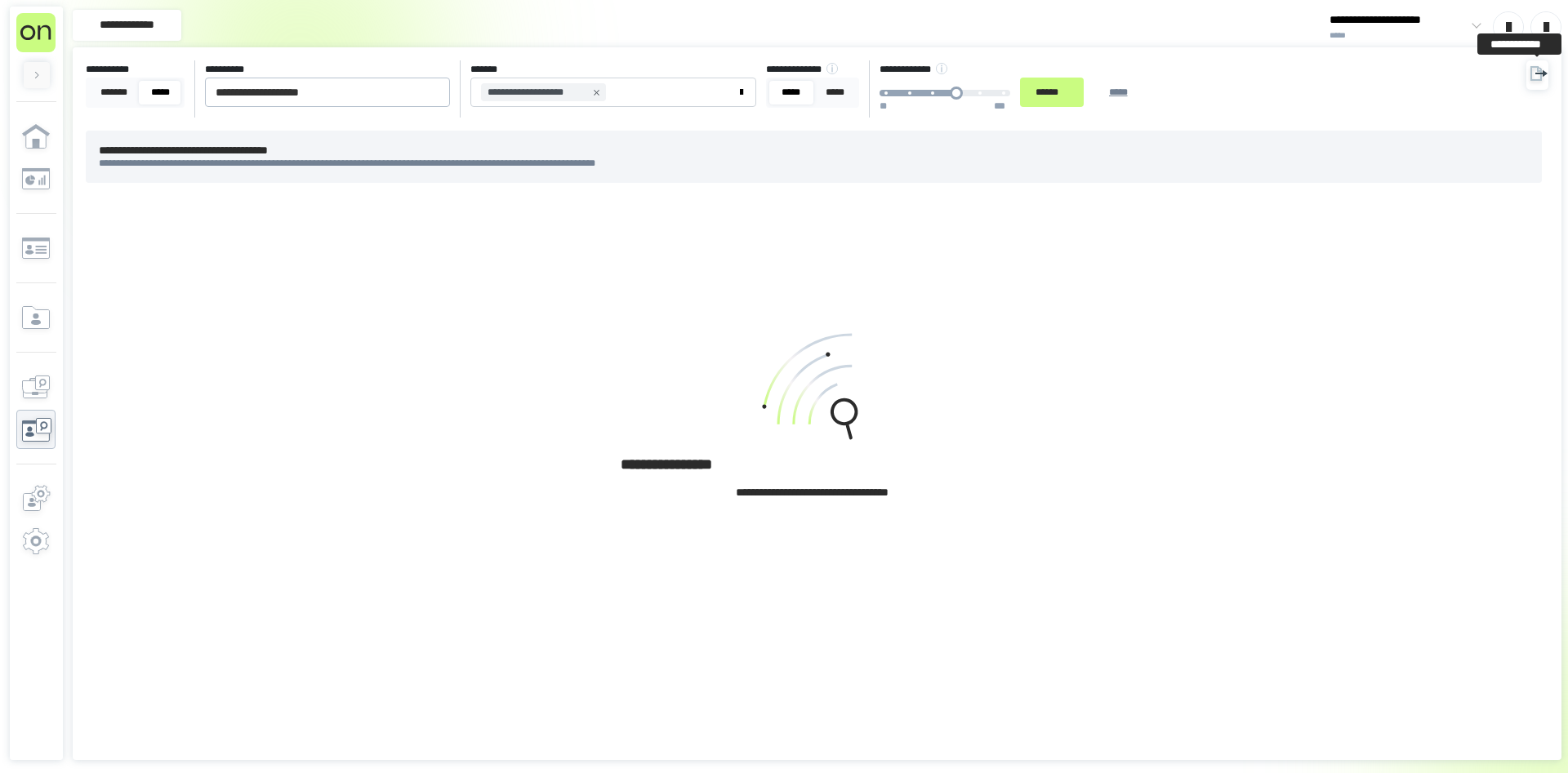click 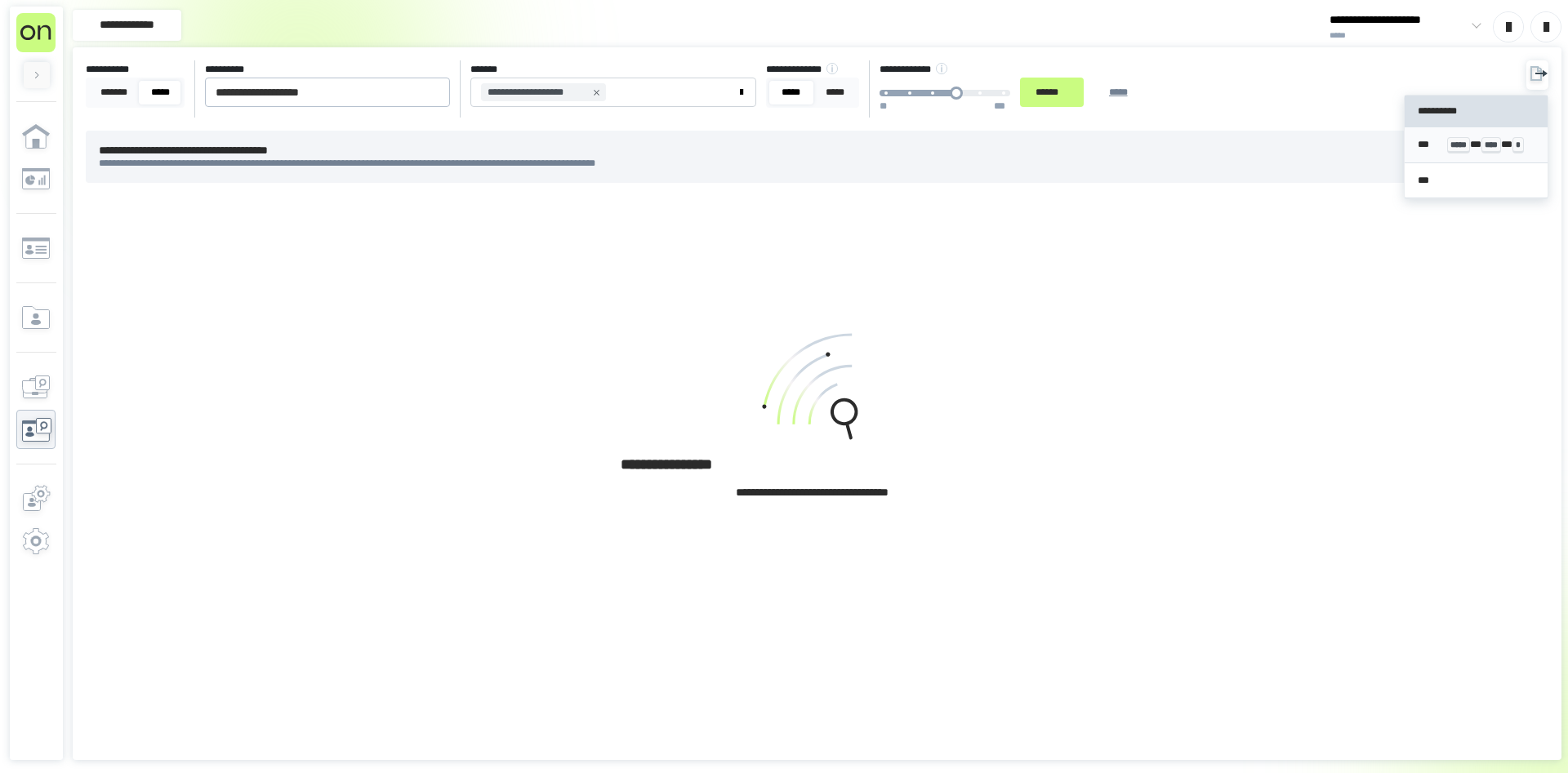 click on "*****" at bounding box center (1459, 145) 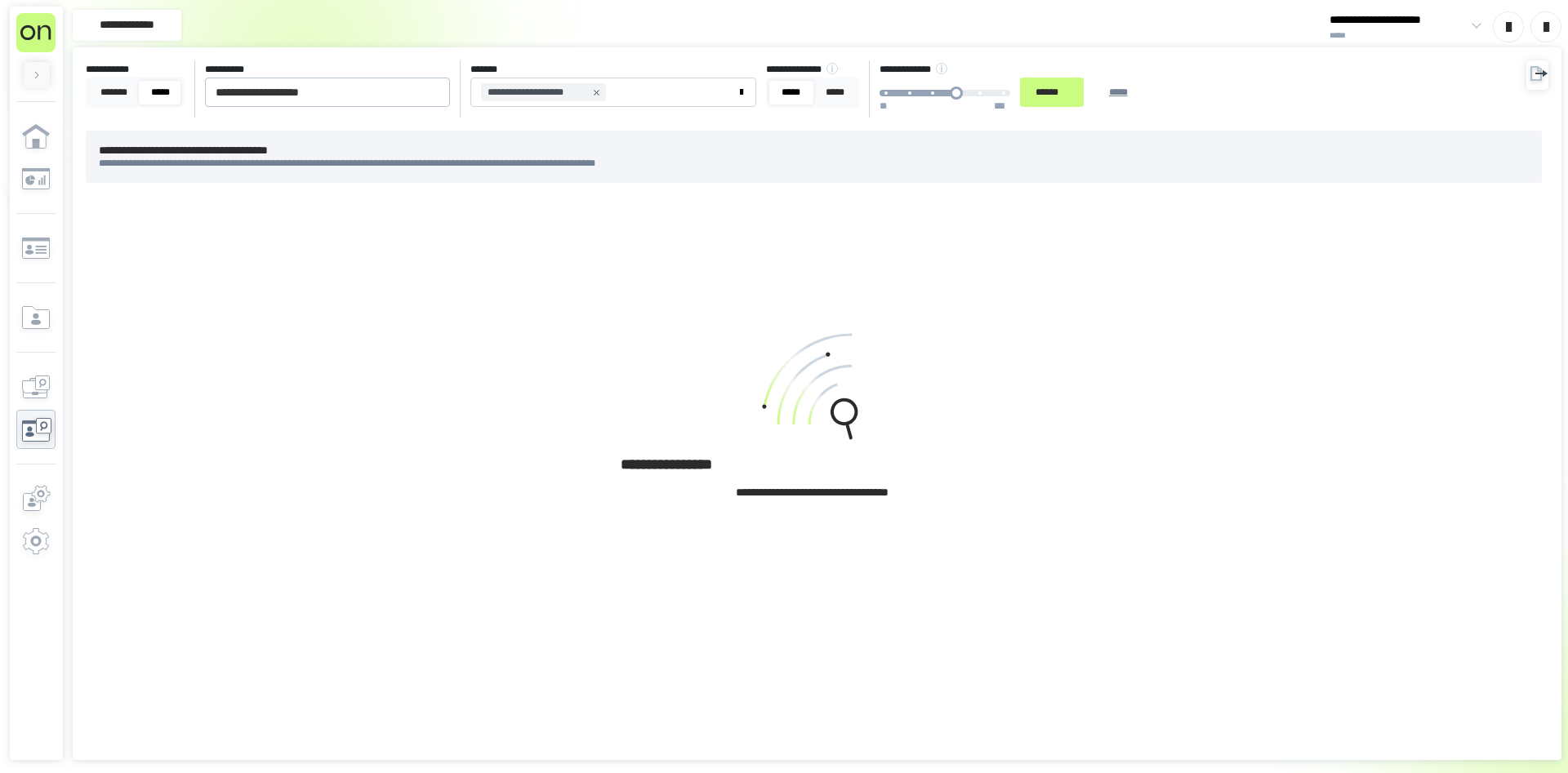 click at bounding box center [813, 389] 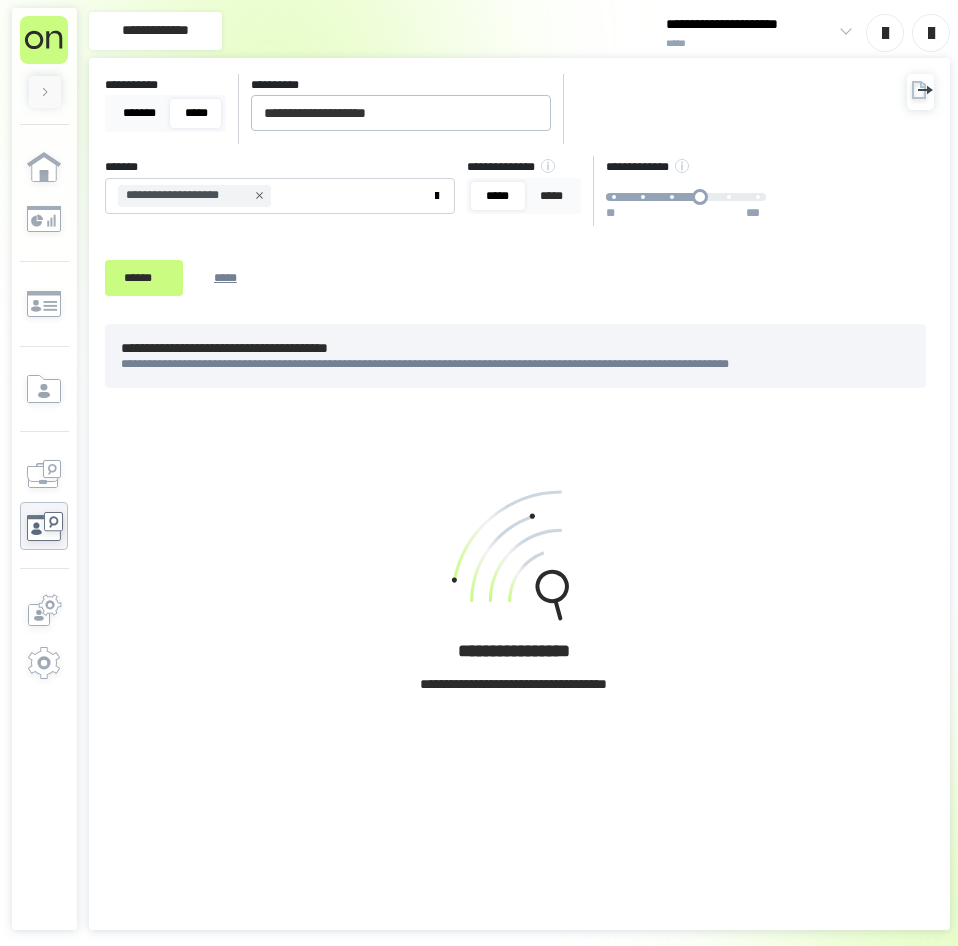 click on "*******" at bounding box center [139, 113] 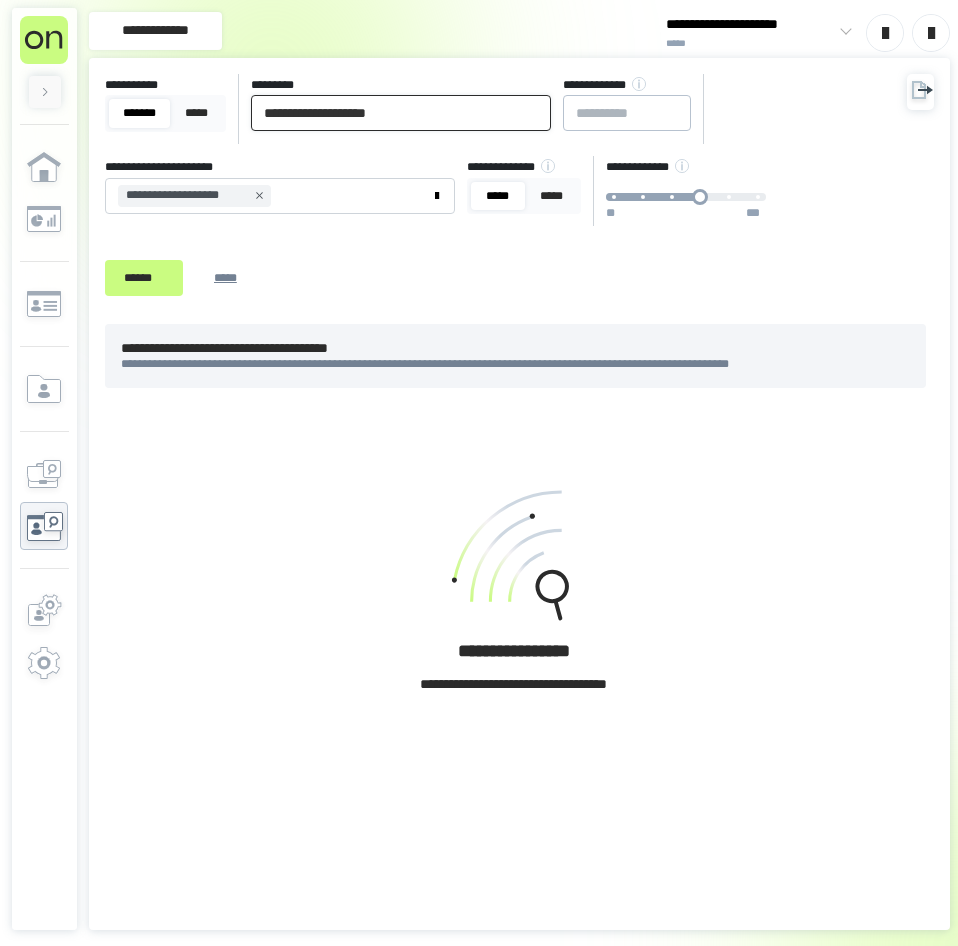 drag, startPoint x: 469, startPoint y: 118, endPoint x: 44, endPoint y: 119, distance: 425.0012 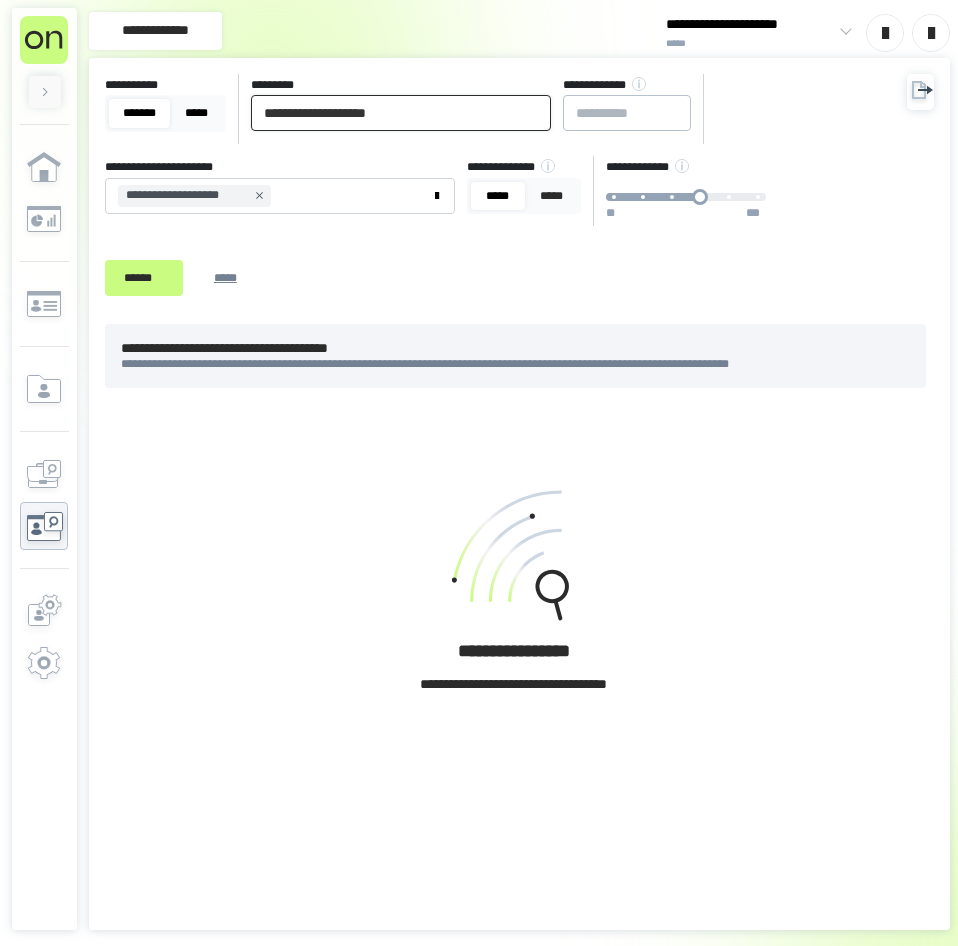 paste on "***" 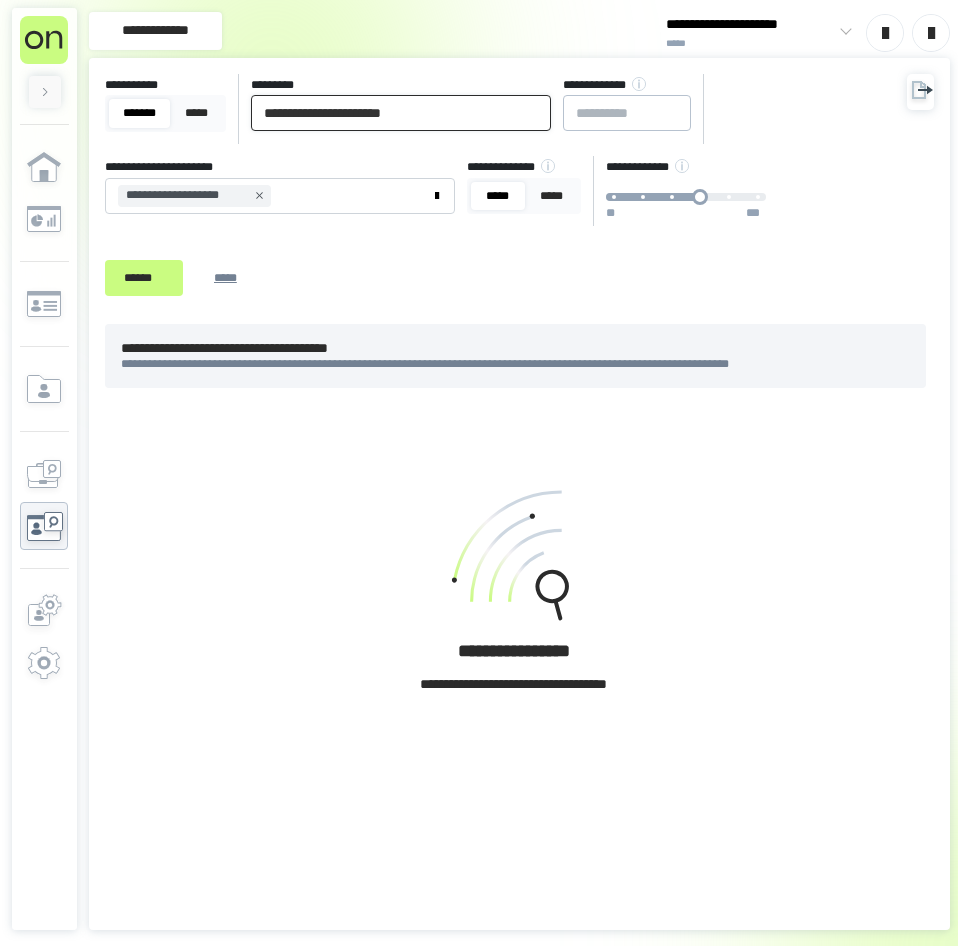 type on "**********" 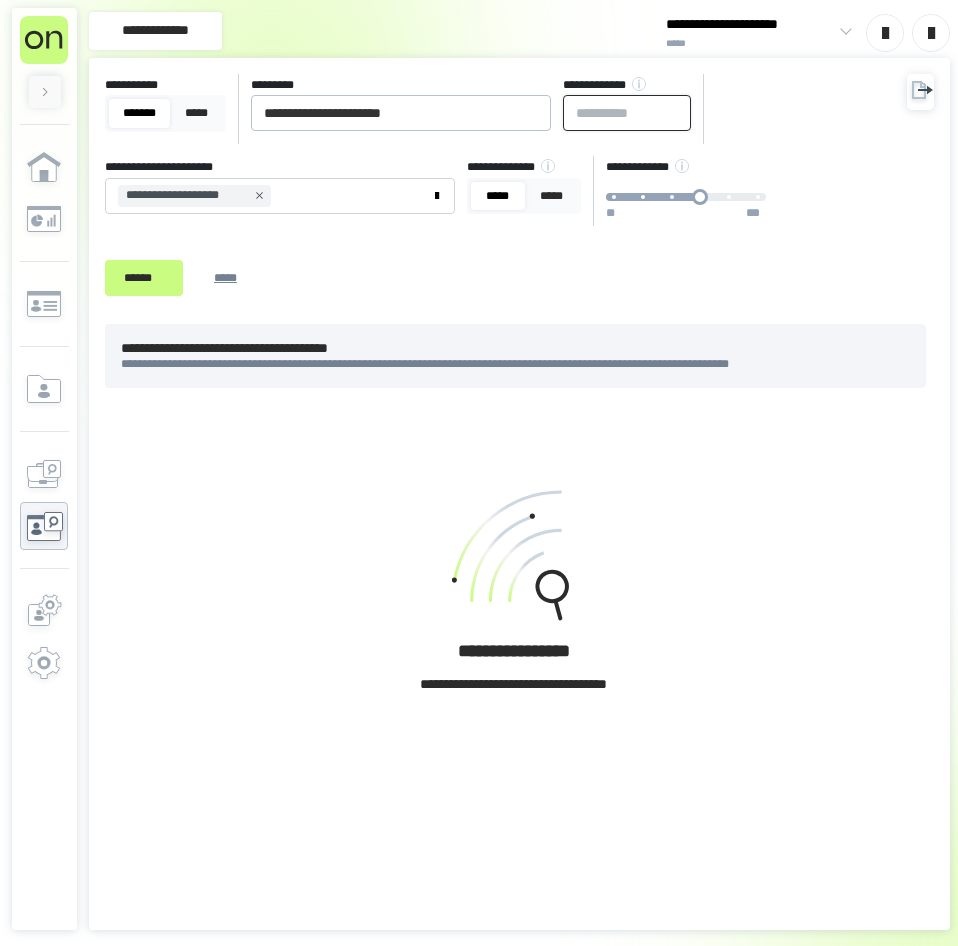 click at bounding box center (627, 113) 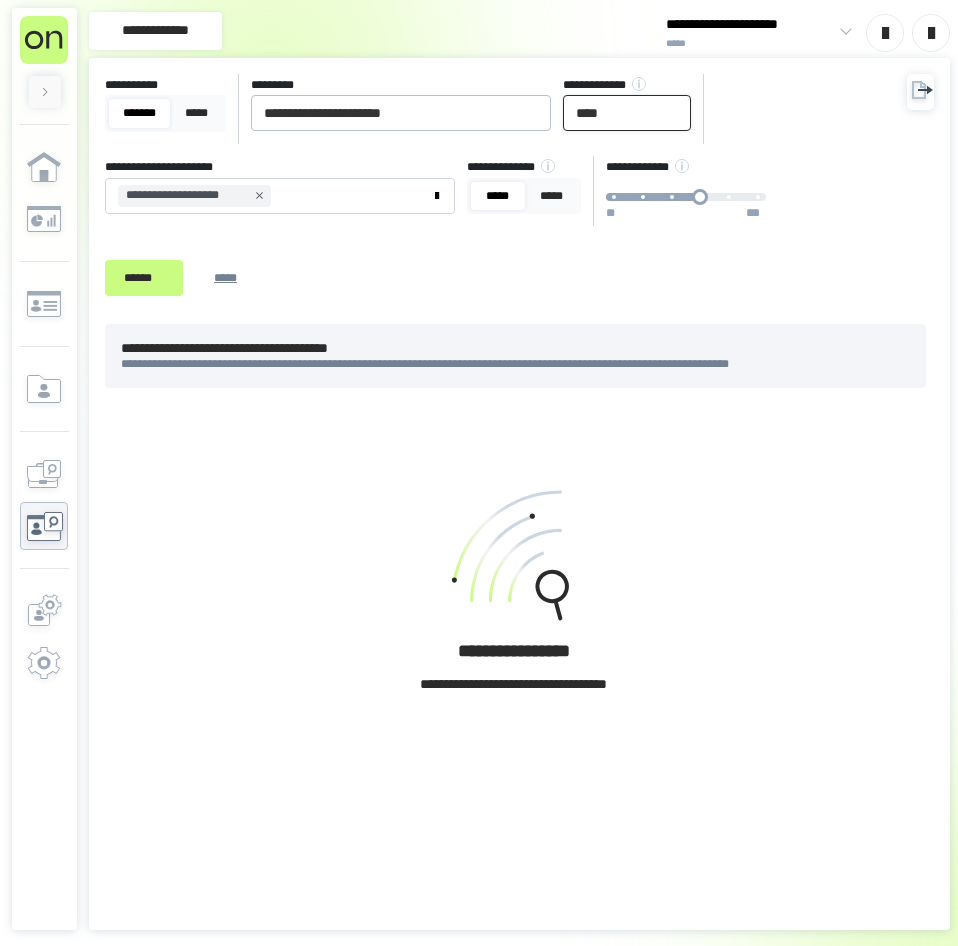 type on "****" 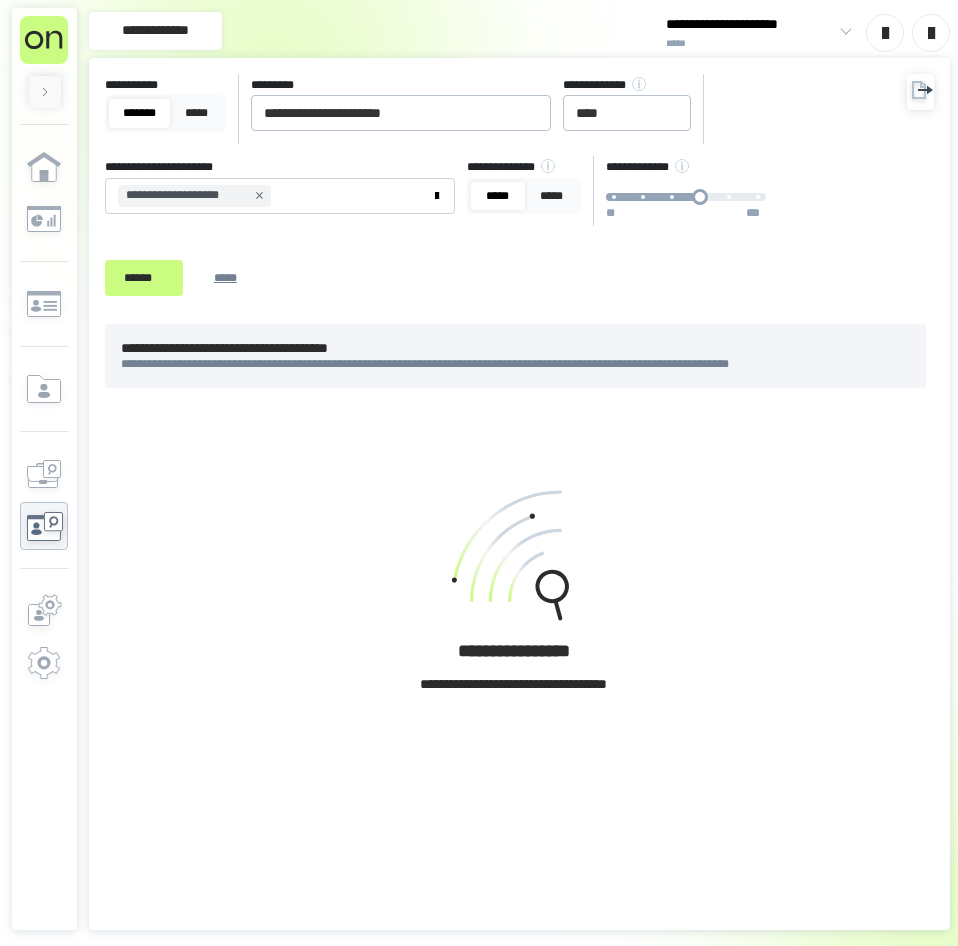 drag, startPoint x: 460, startPoint y: 323, endPoint x: 446, endPoint y: 312, distance: 17.804493 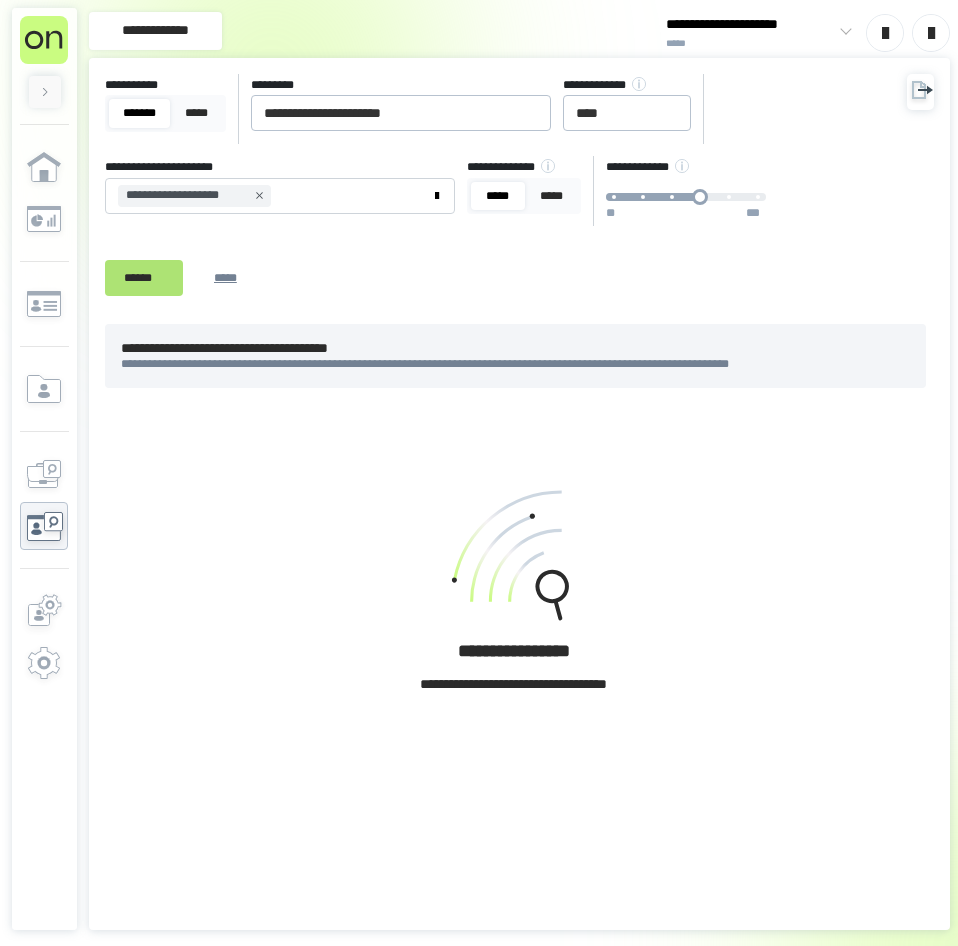 click on "******" at bounding box center [144, 278] 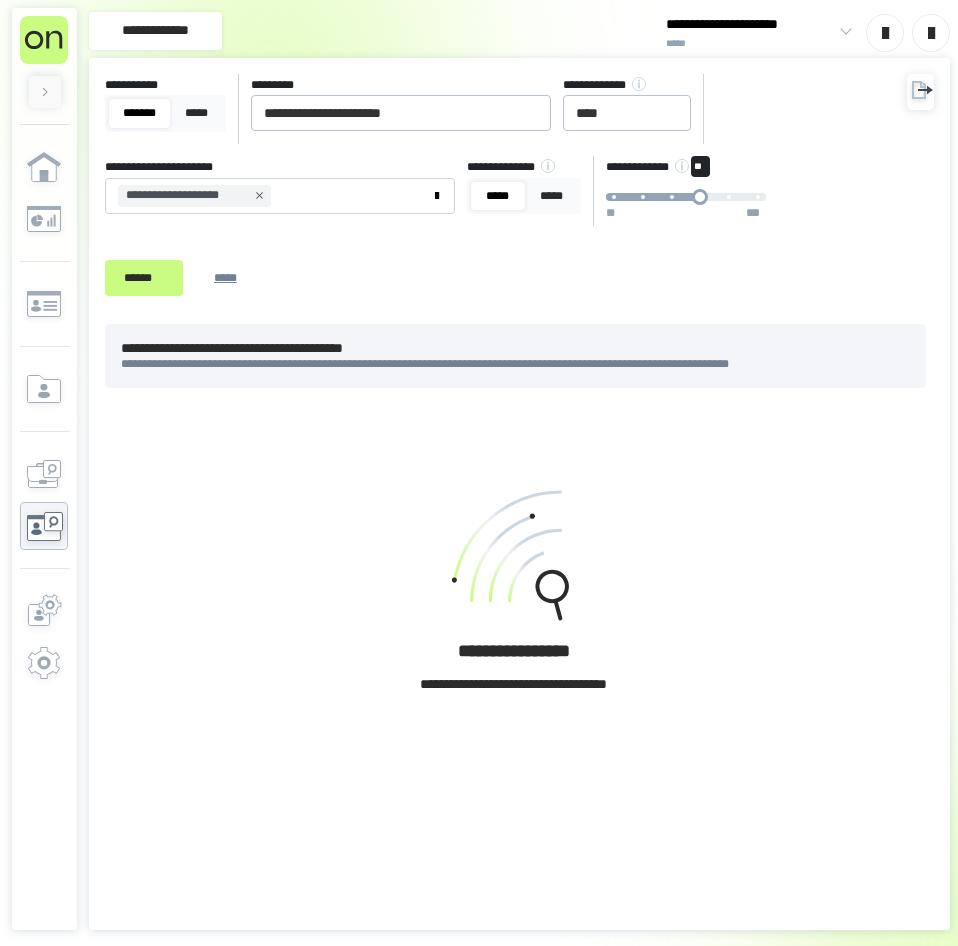 click on "** ** ***" at bounding box center [686, 197] 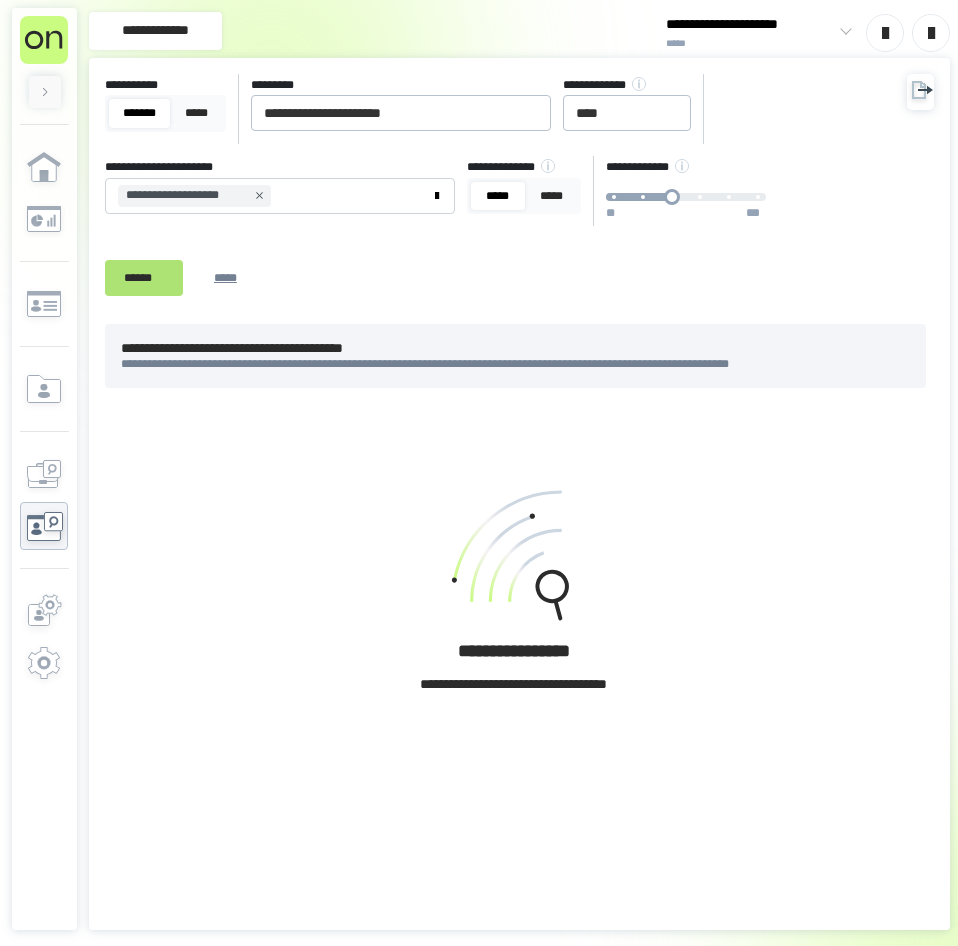 click on "******" at bounding box center (144, 278) 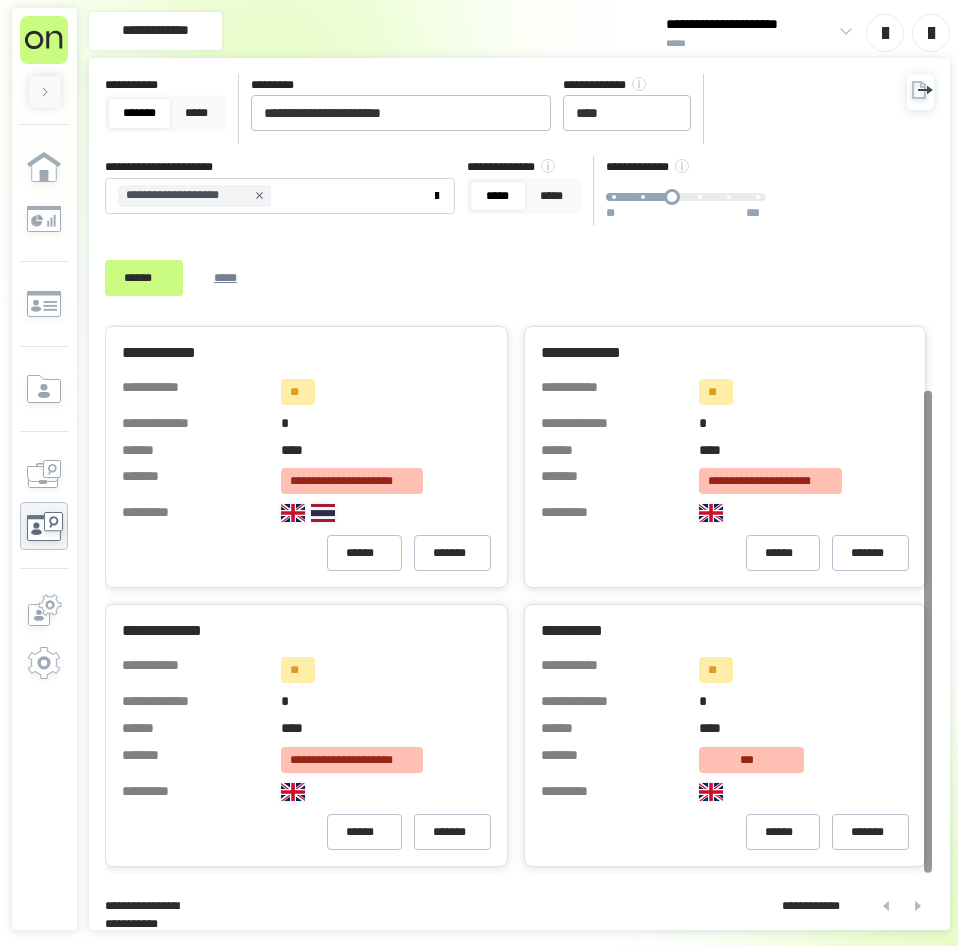 scroll, scrollTop: 0, scrollLeft: 0, axis: both 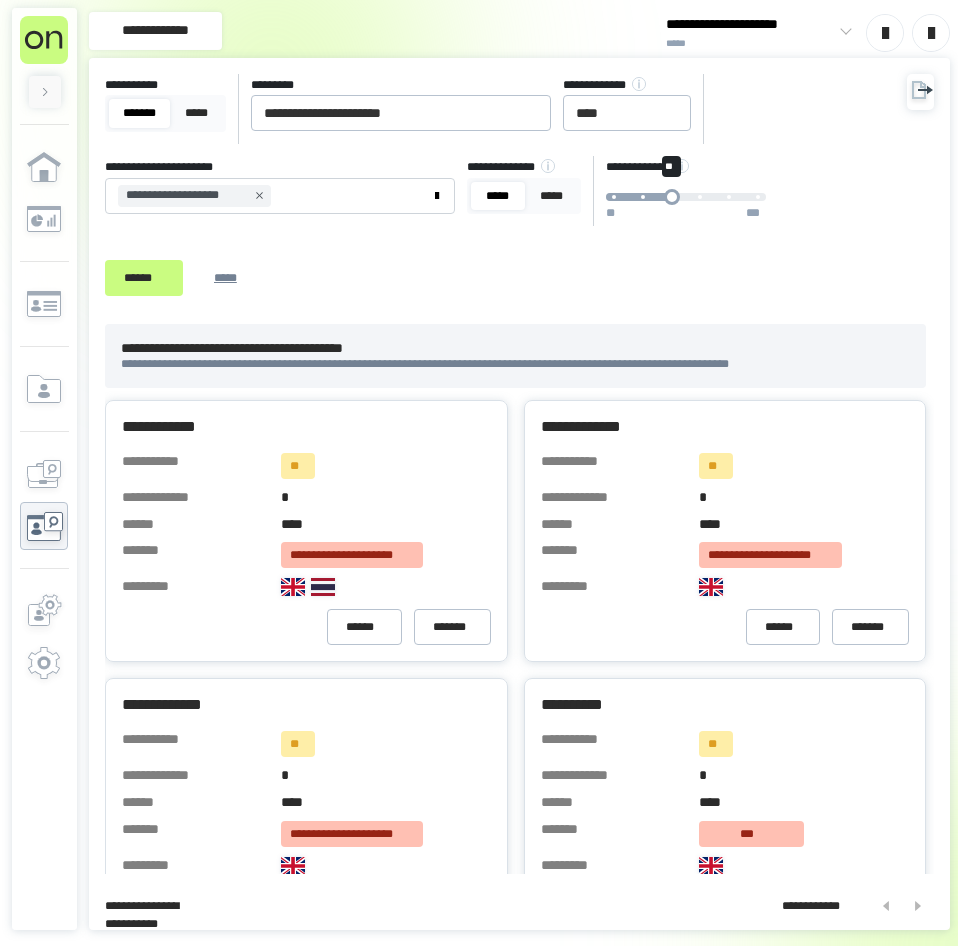 click on "** ** ***" at bounding box center (686, 197) 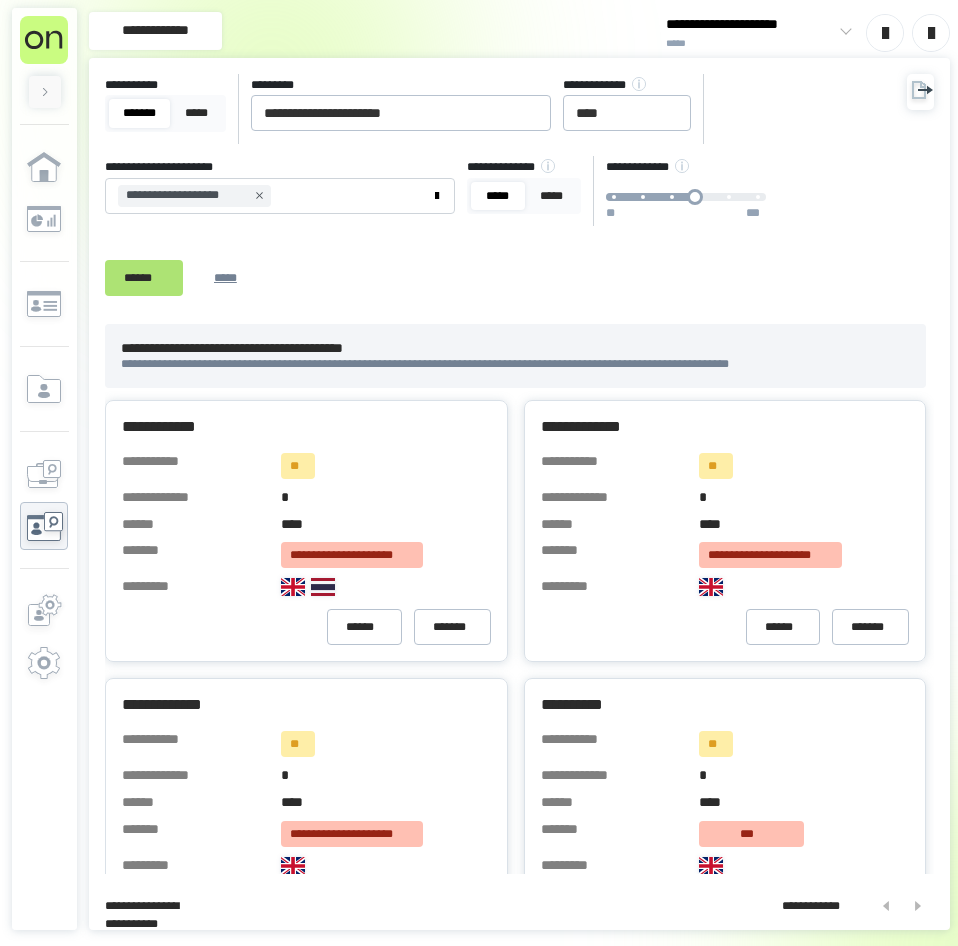 click on "******" at bounding box center [144, 278] 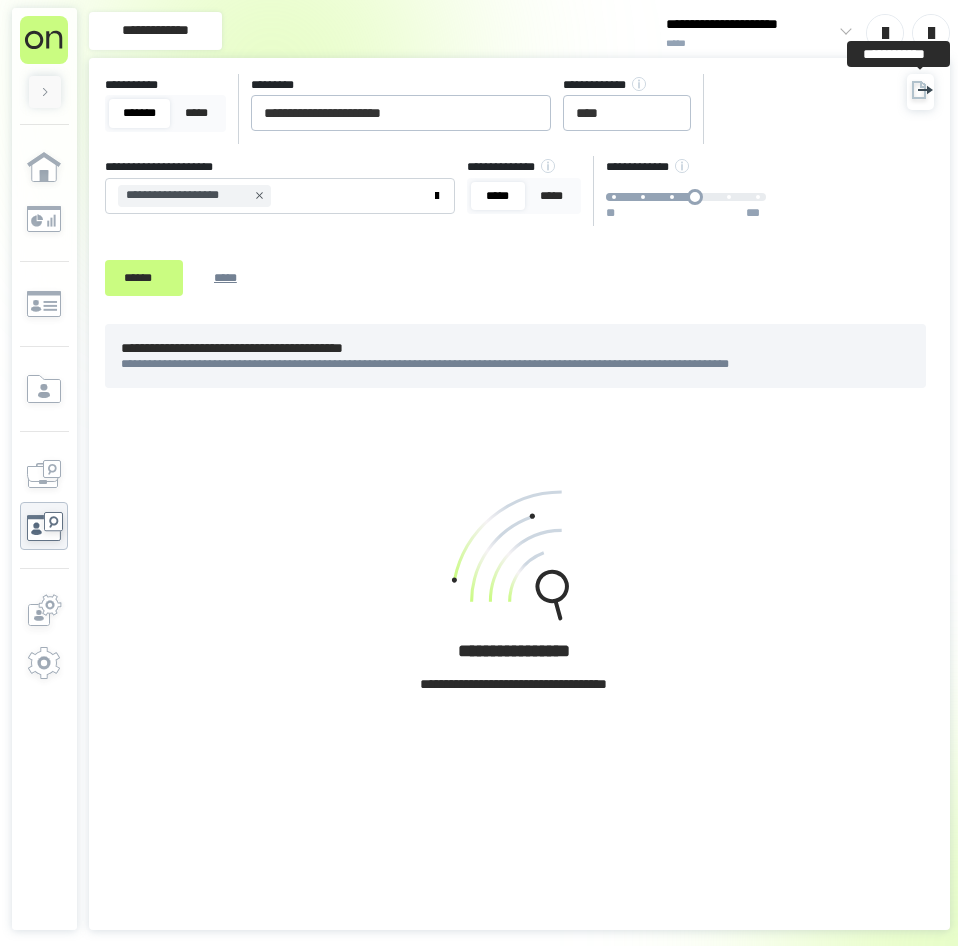 click at bounding box center [920, 92] 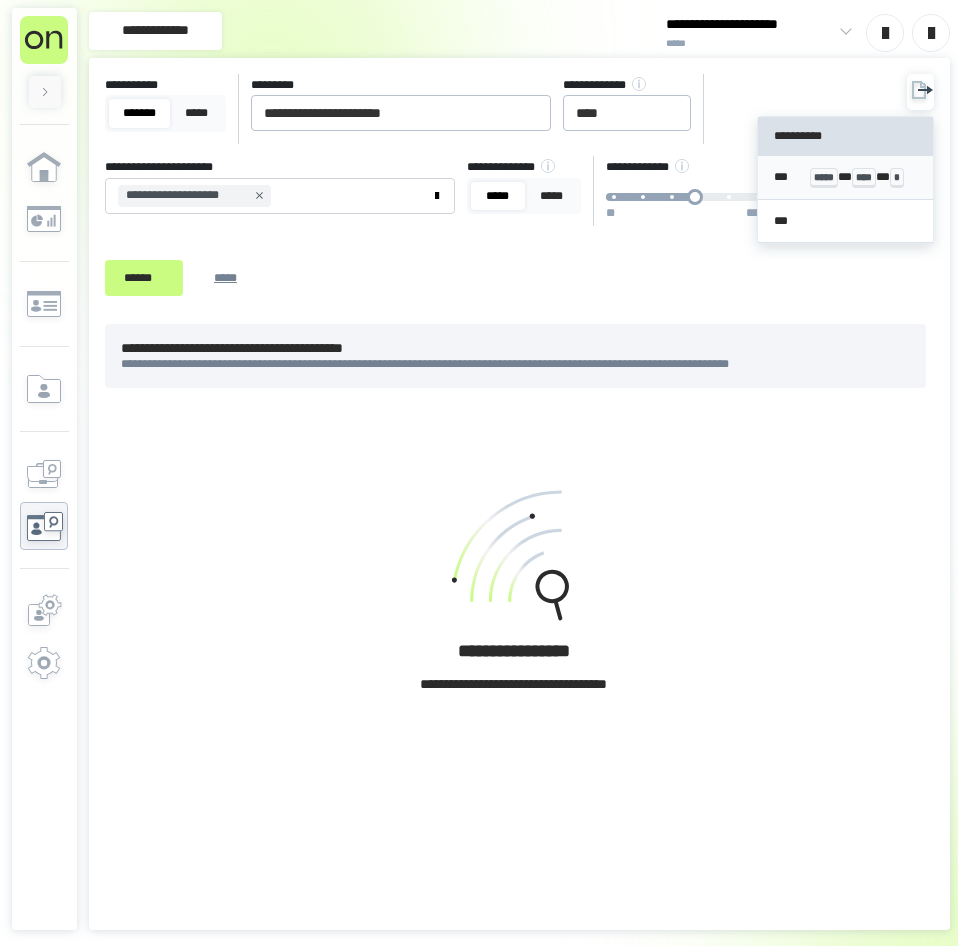 click on "*****" at bounding box center (824, 178) 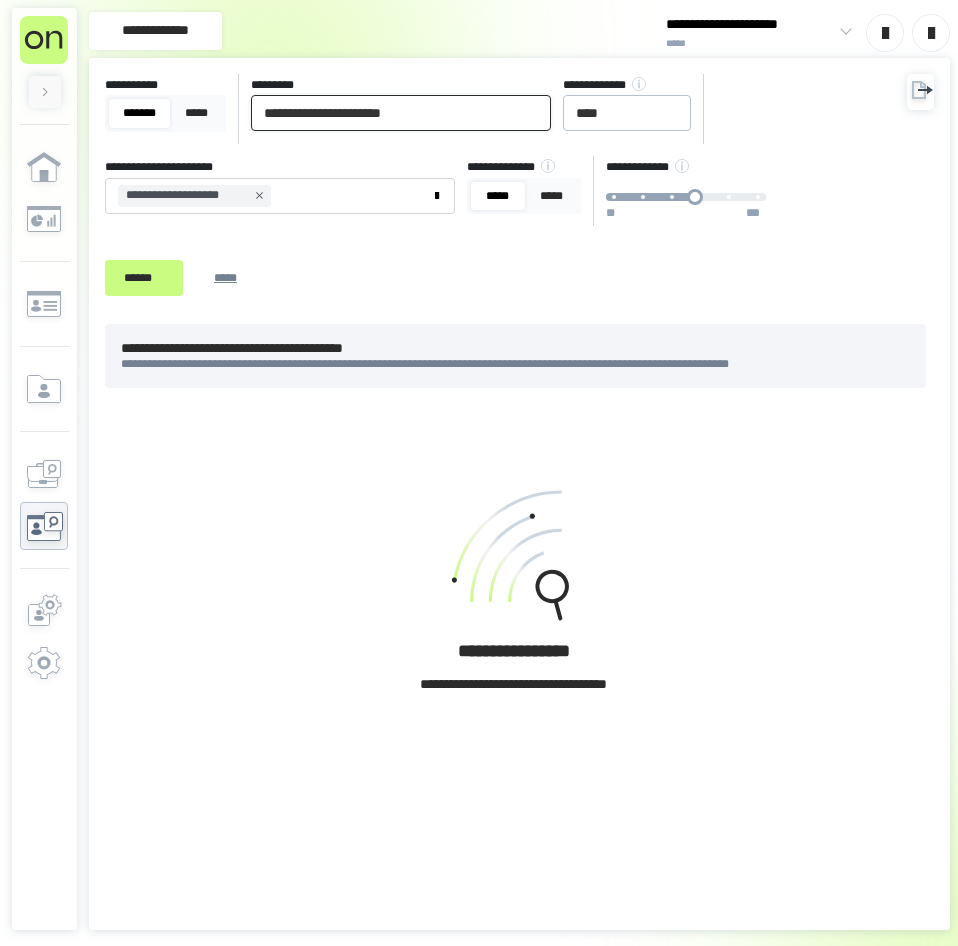 drag, startPoint x: 449, startPoint y: 118, endPoint x: 99, endPoint y: 111, distance: 350.07 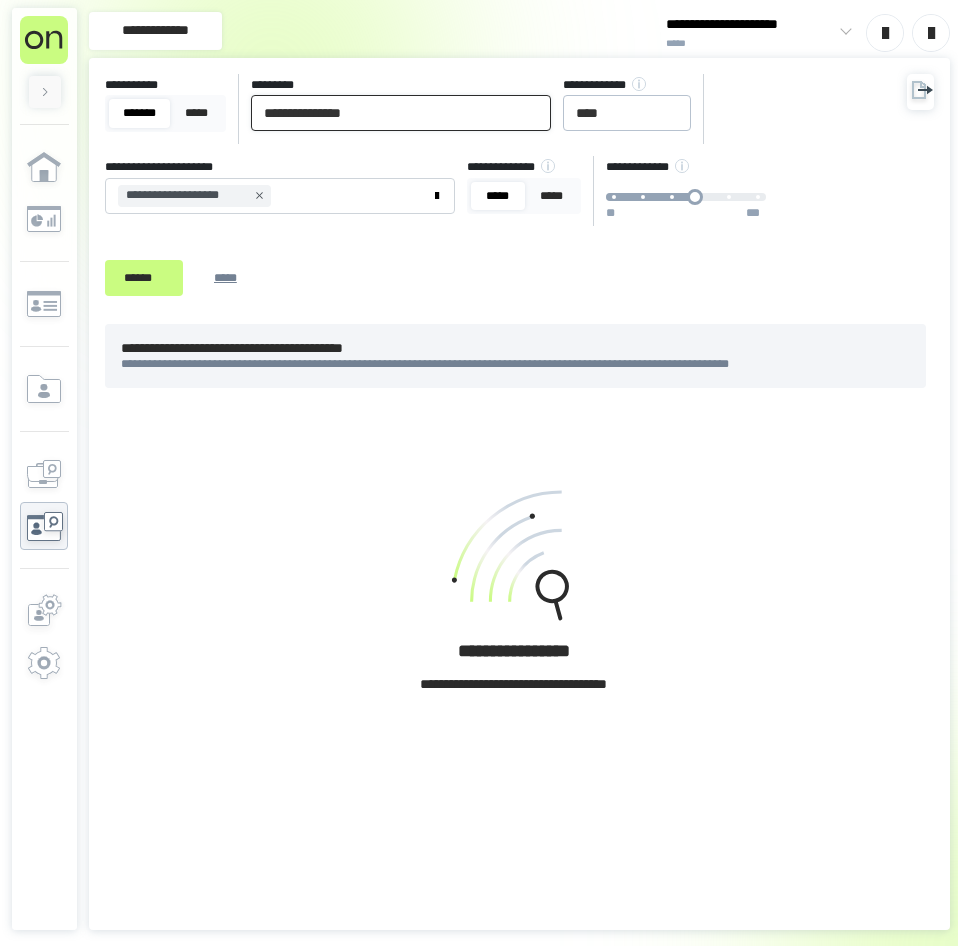 type on "**********" 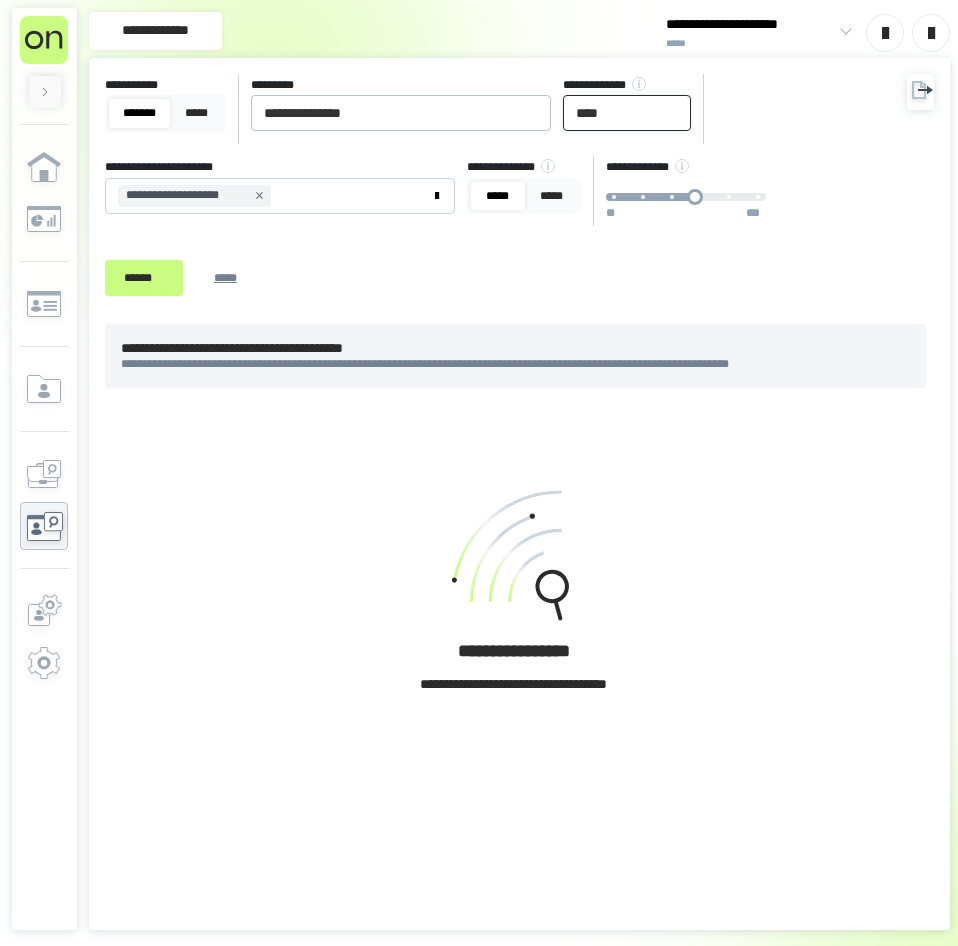 drag, startPoint x: 641, startPoint y: 108, endPoint x: 620, endPoint y: 109, distance: 21.023796 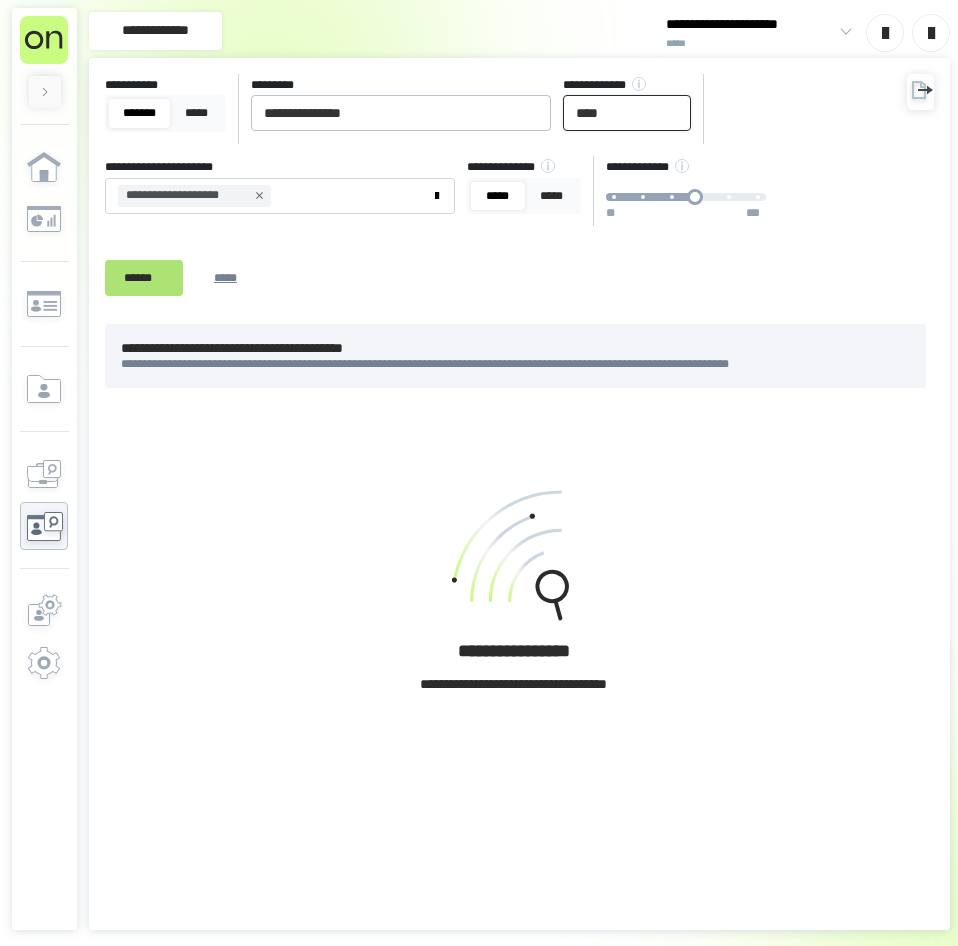 type on "****" 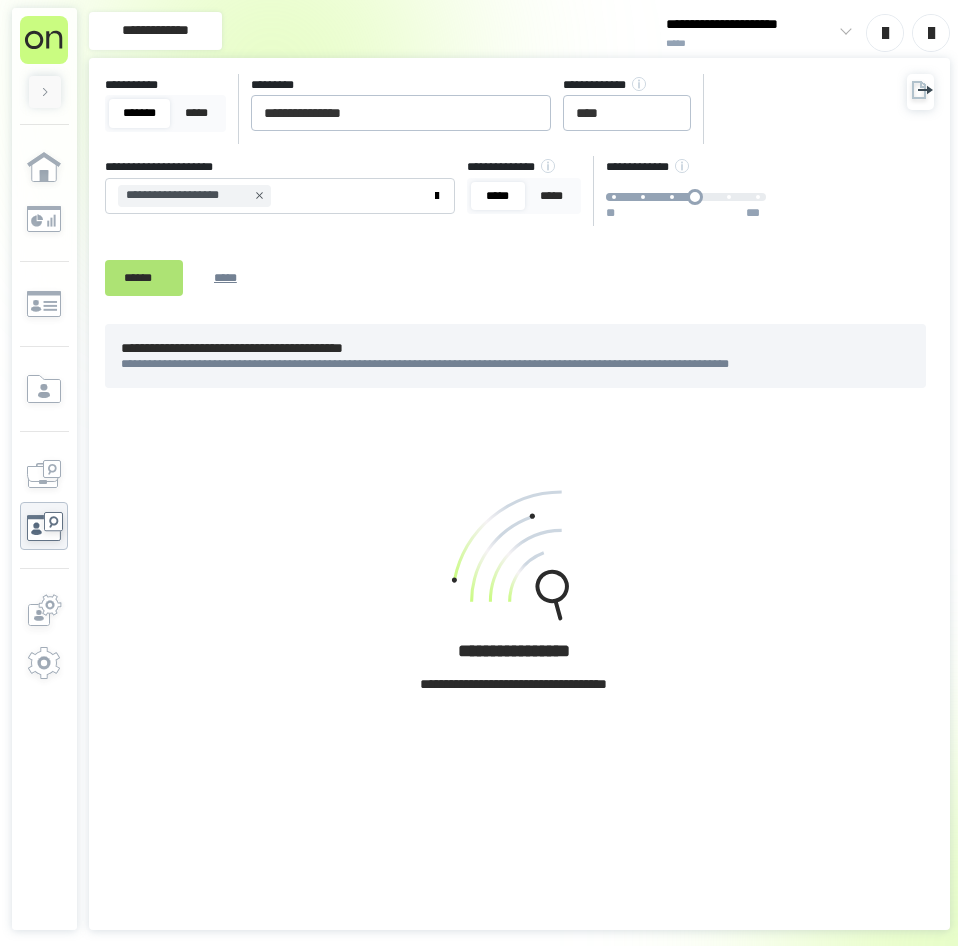 click on "******" at bounding box center [144, 278] 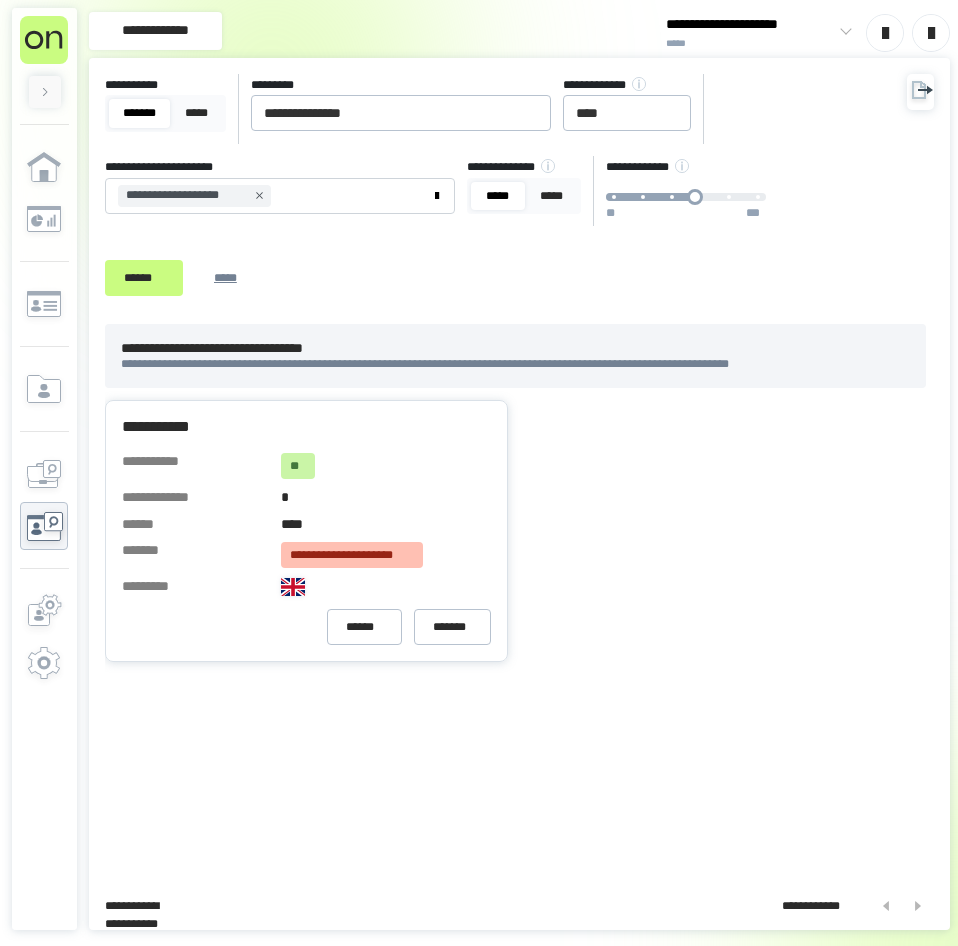 click on "** ***" at bounding box center [686, 197] 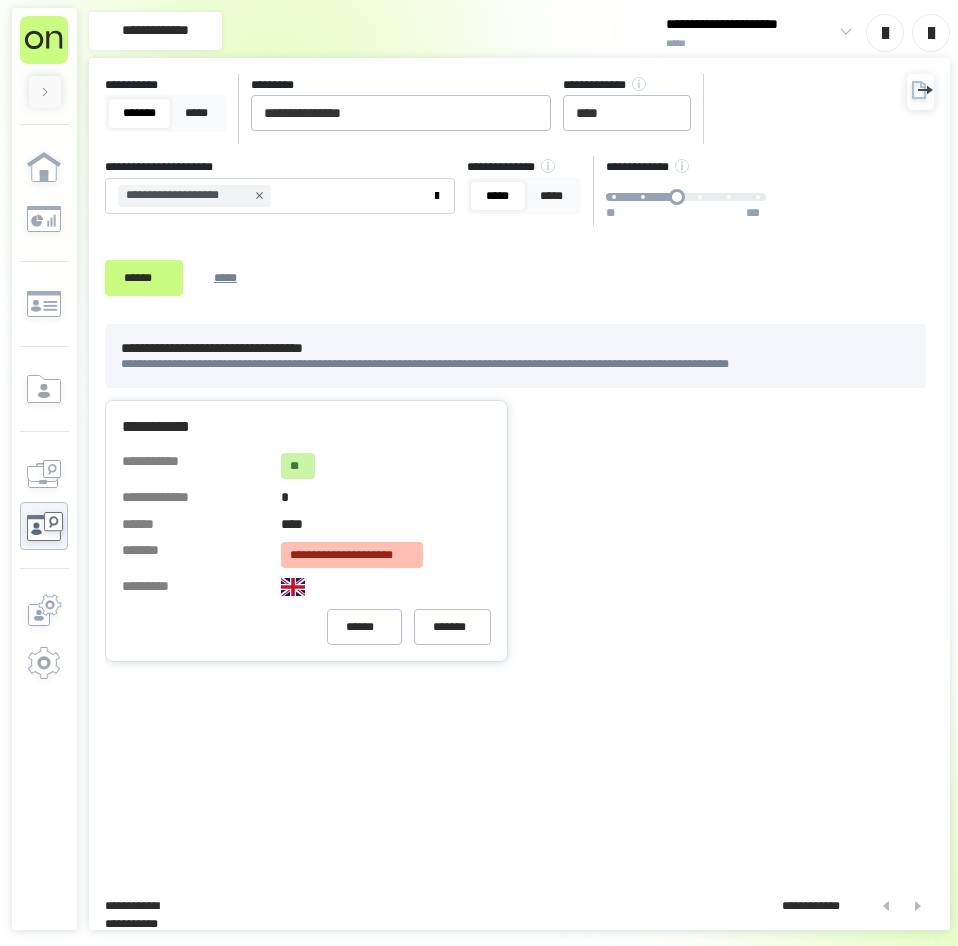 click on "**********" at bounding box center [500, 191] 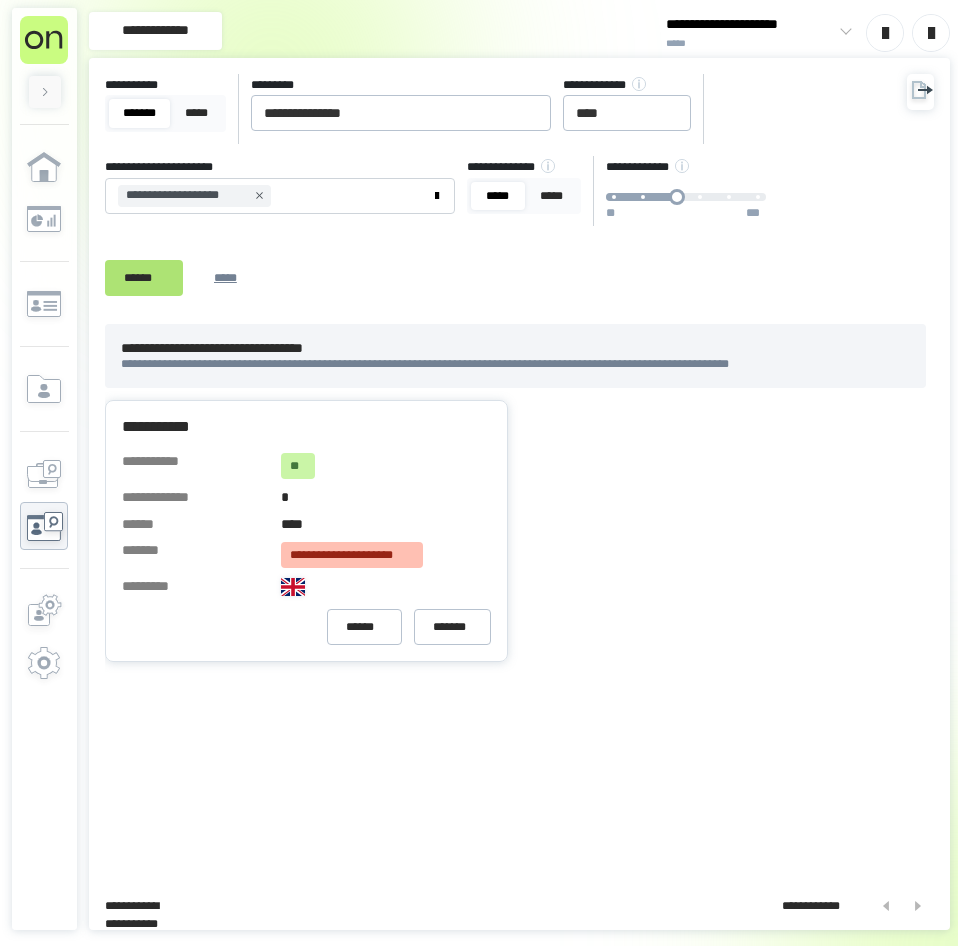 click on "******" at bounding box center [144, 278] 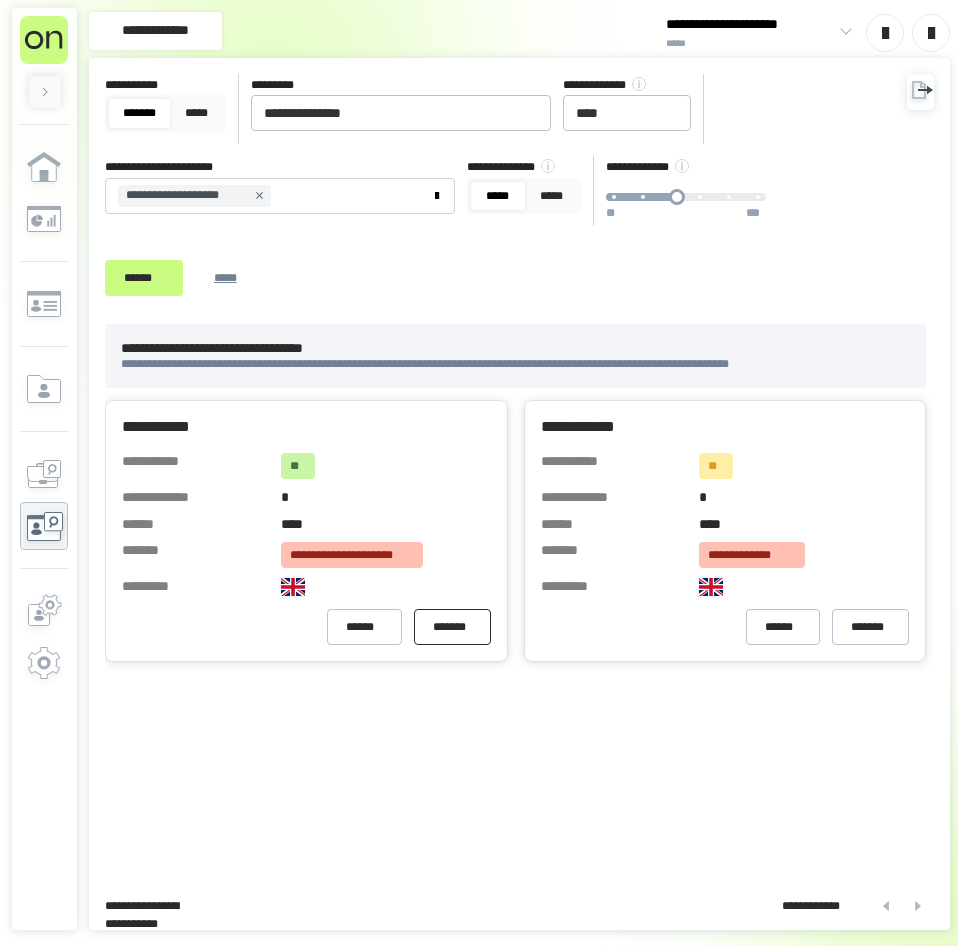 click on "*******" at bounding box center (452, 627) 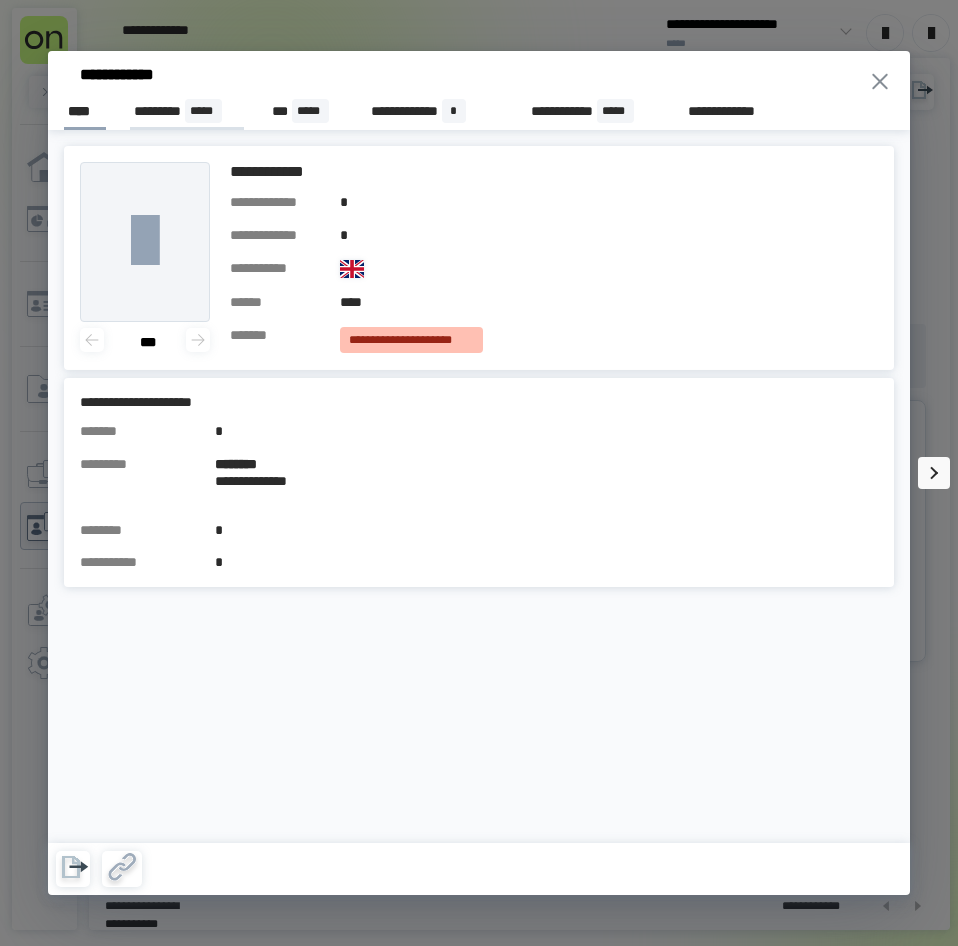 click on "********* *****" at bounding box center [187, 111] 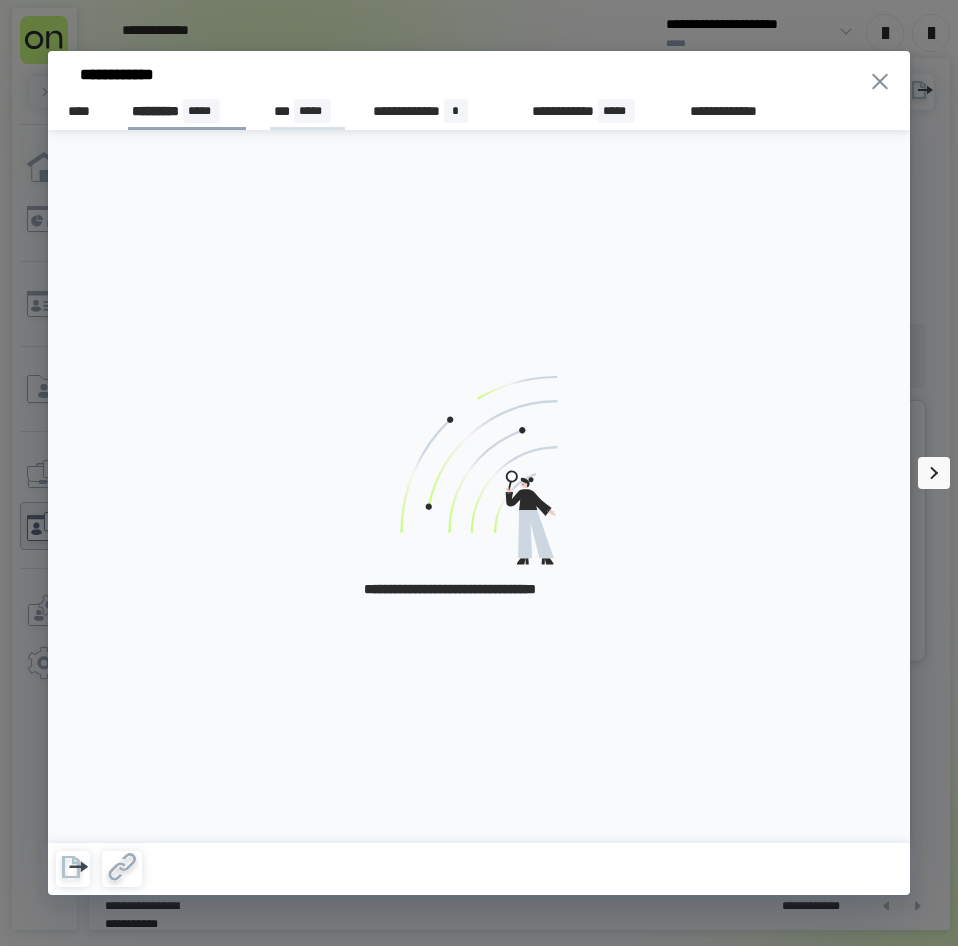 click on "*** *****" at bounding box center [308, 111] 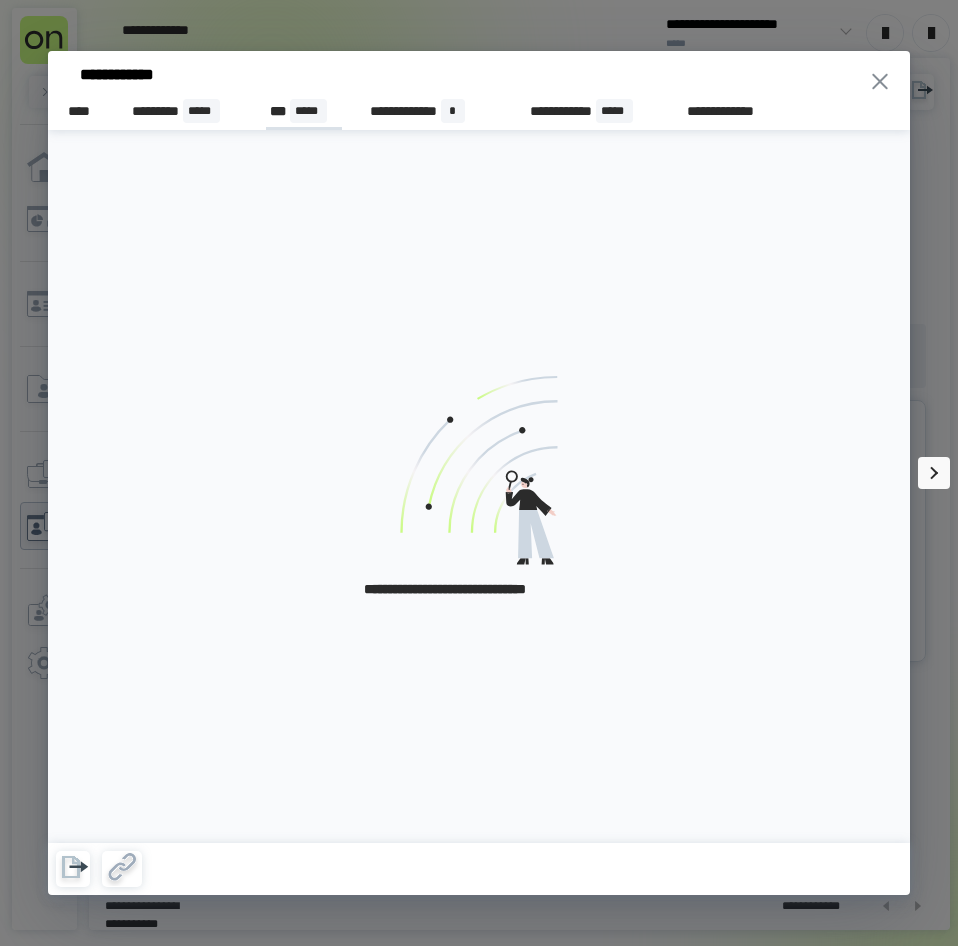 click on "*****" at bounding box center [308, 111] 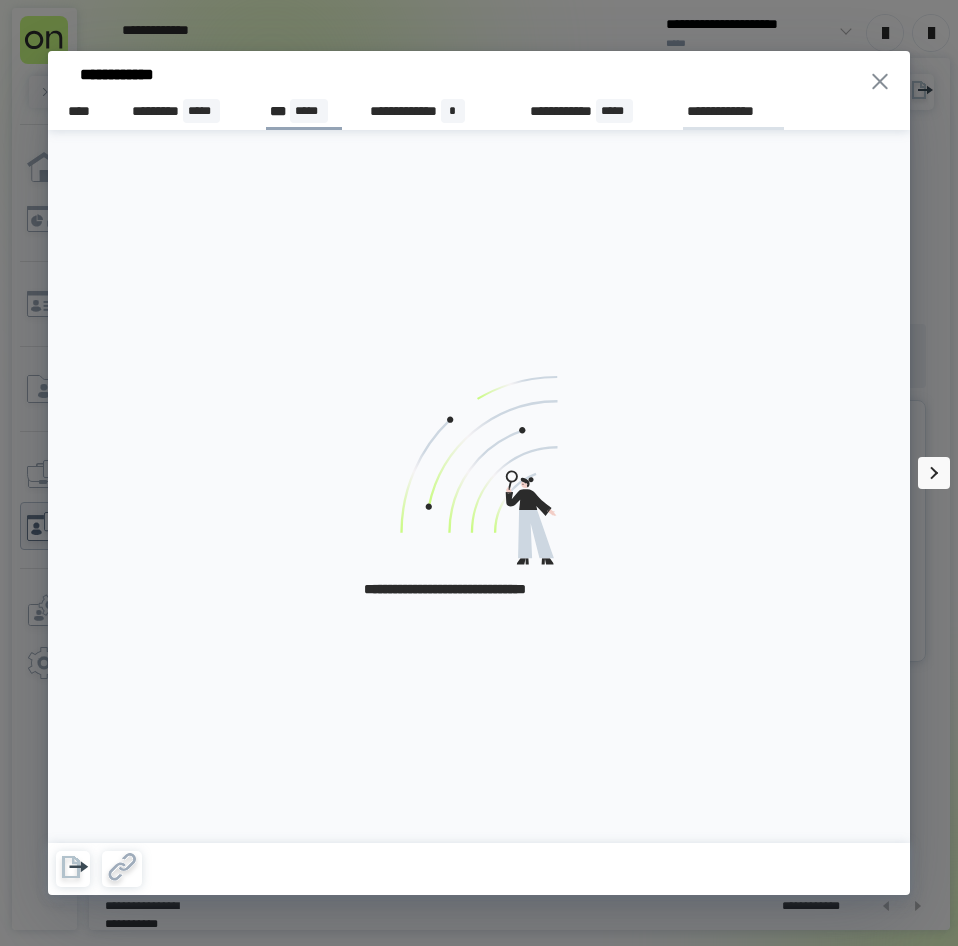 click on "**********" at bounding box center (733, 111) 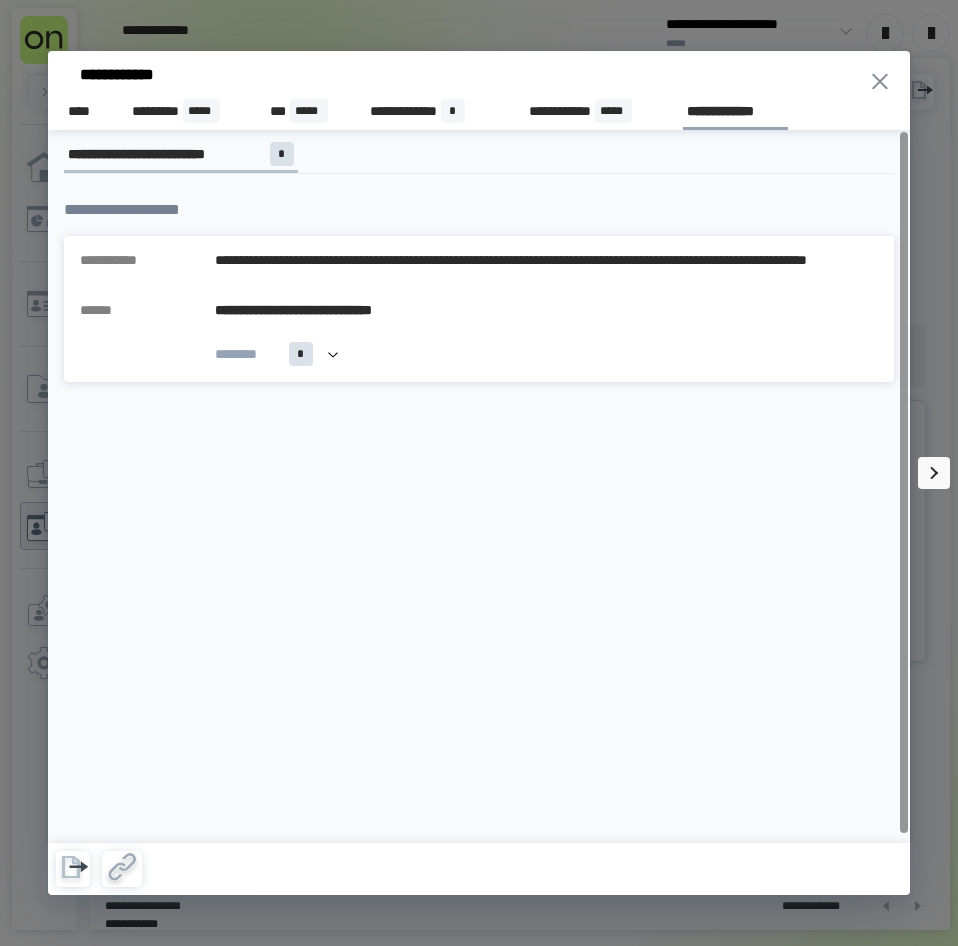 click 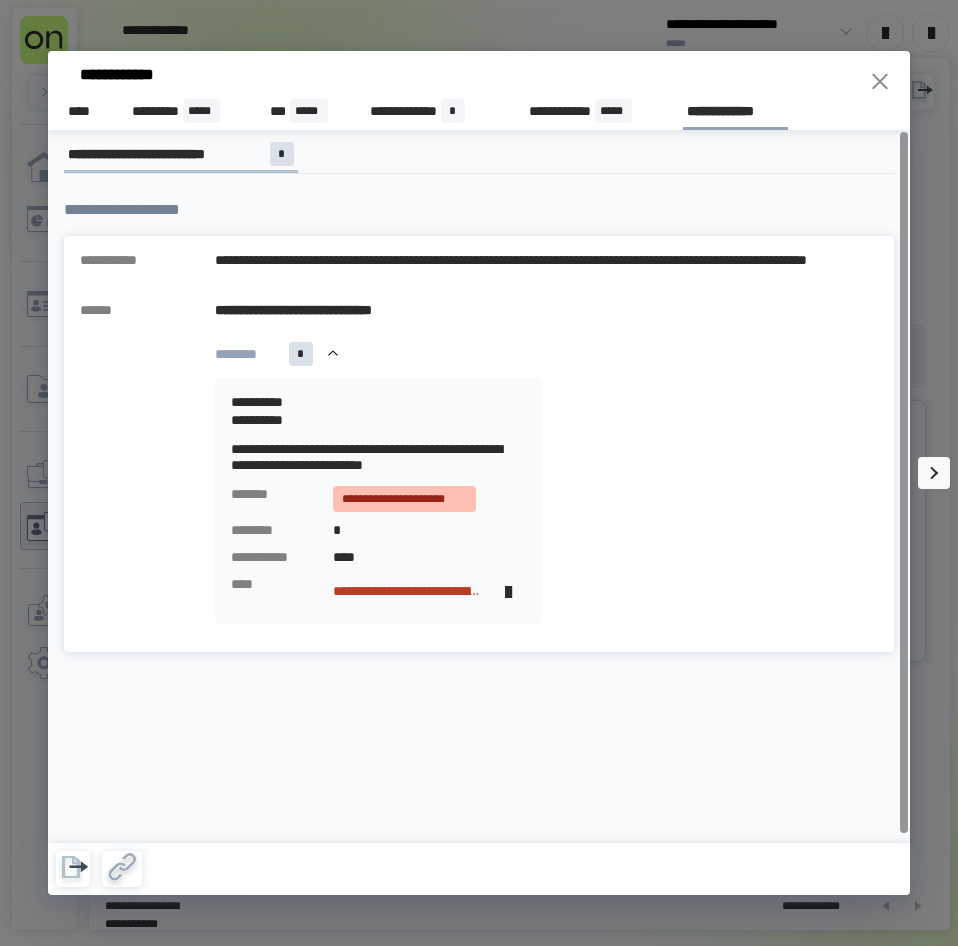 click on "**********" at bounding box center [407, 591] 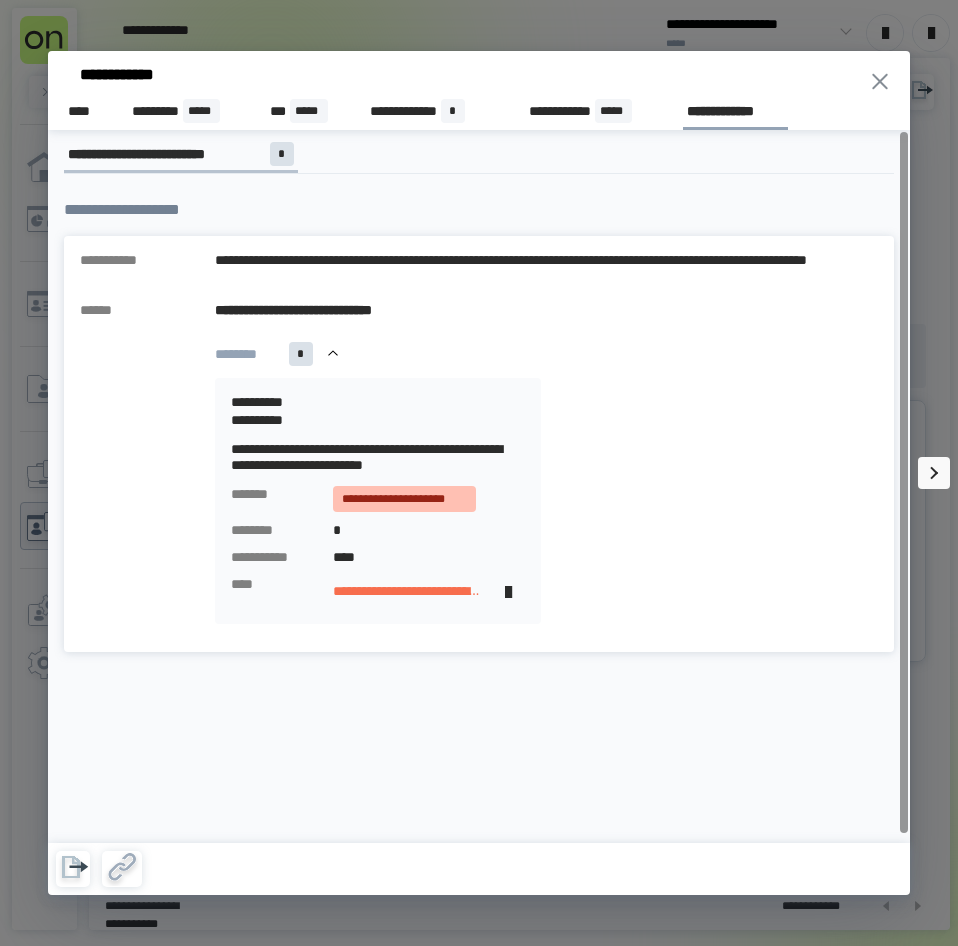 click 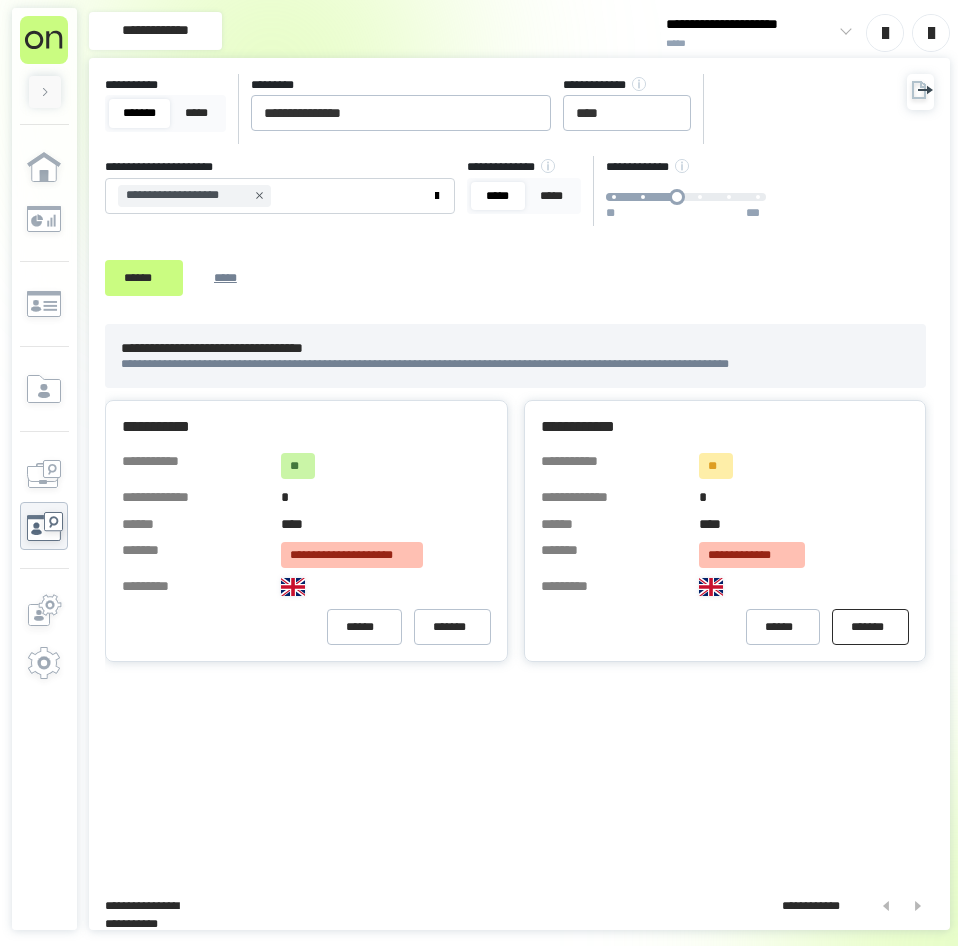 click on "*******" at bounding box center [870, 627] 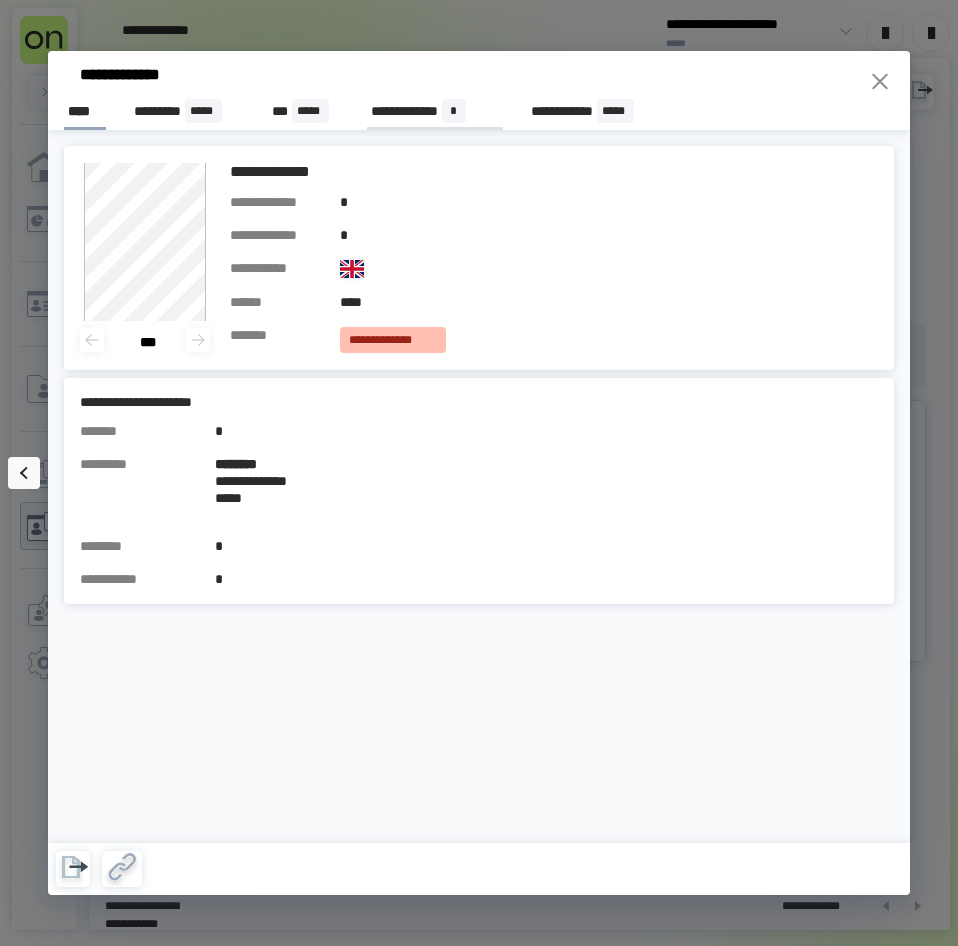 click on "**********" at bounding box center [434, 112] 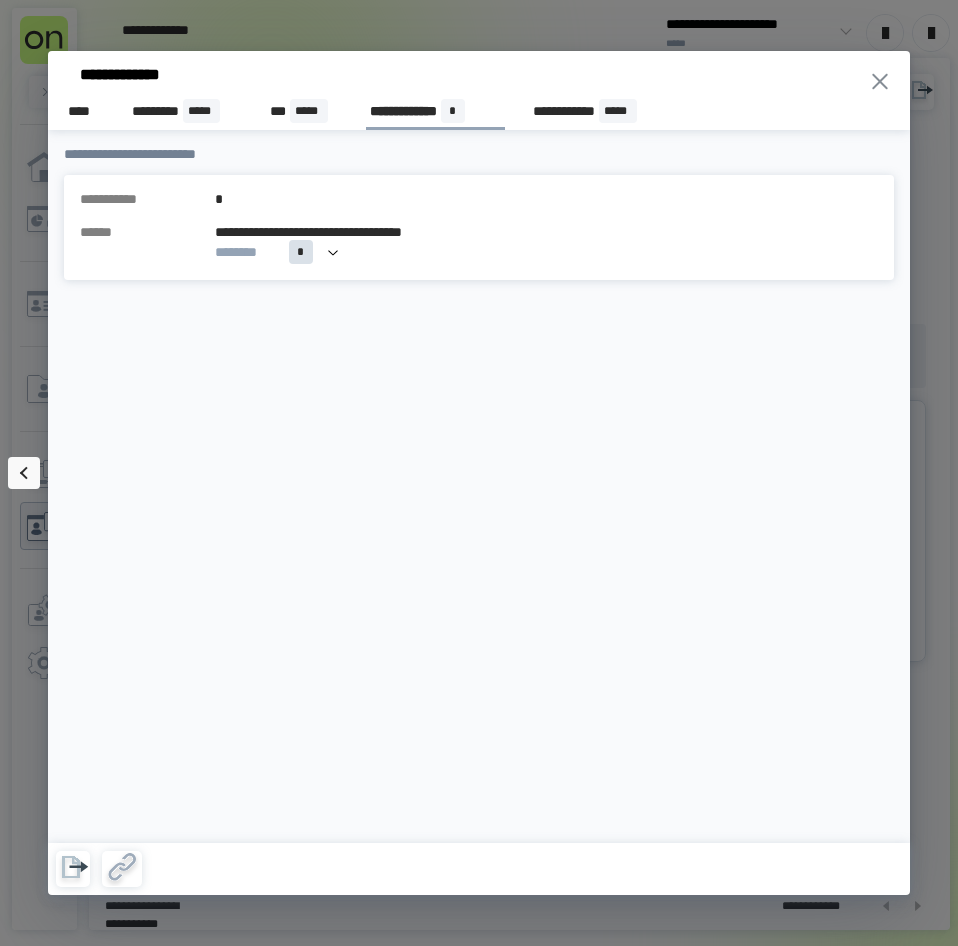 click 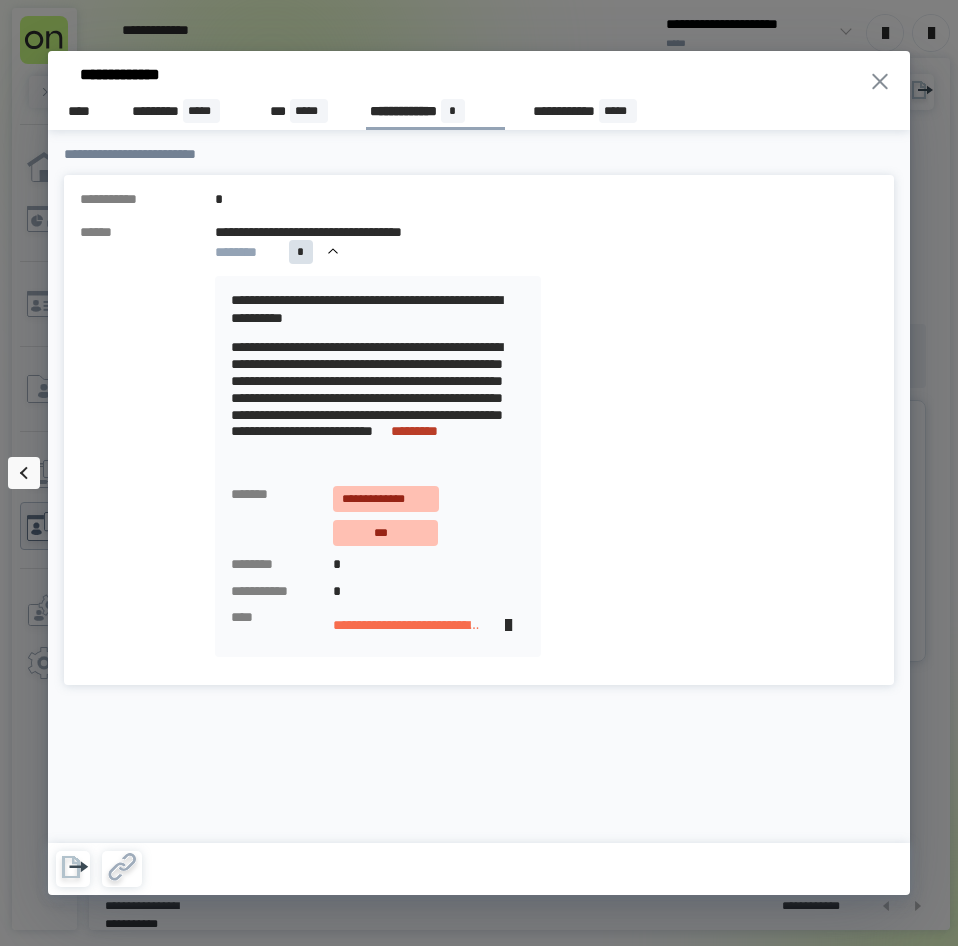 click on "*********" at bounding box center (414, 431) 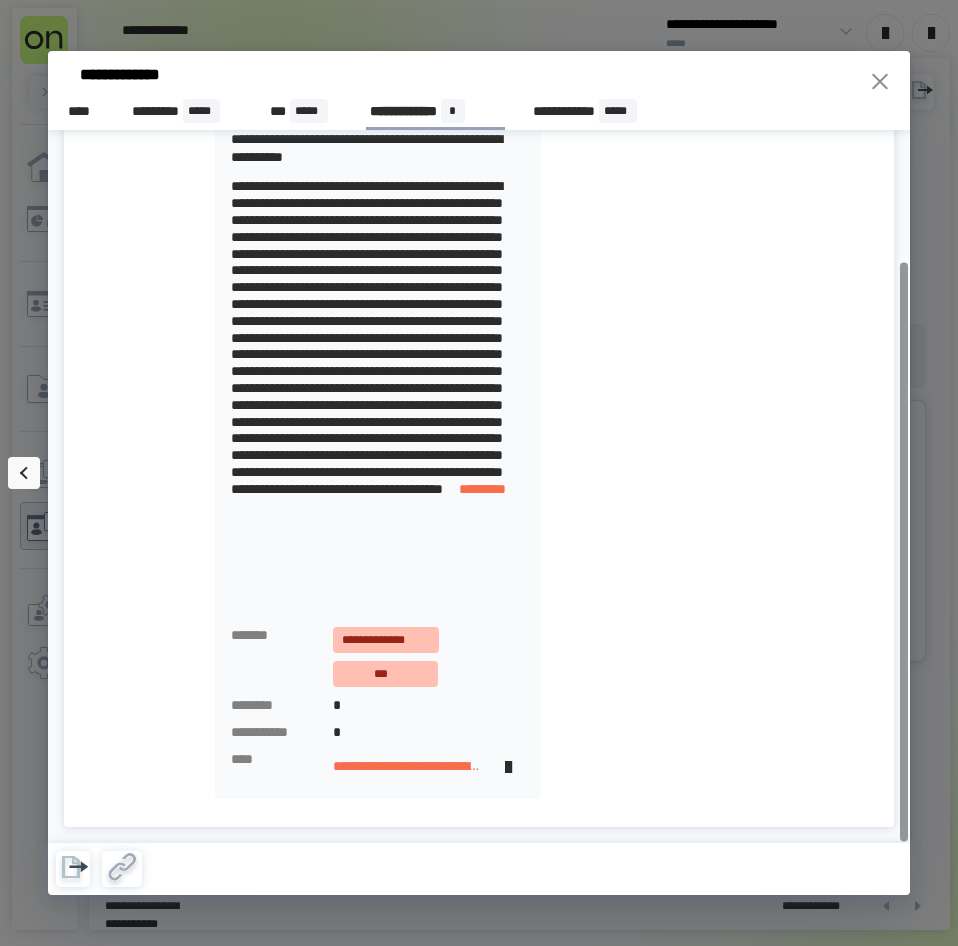 scroll, scrollTop: 0, scrollLeft: 0, axis: both 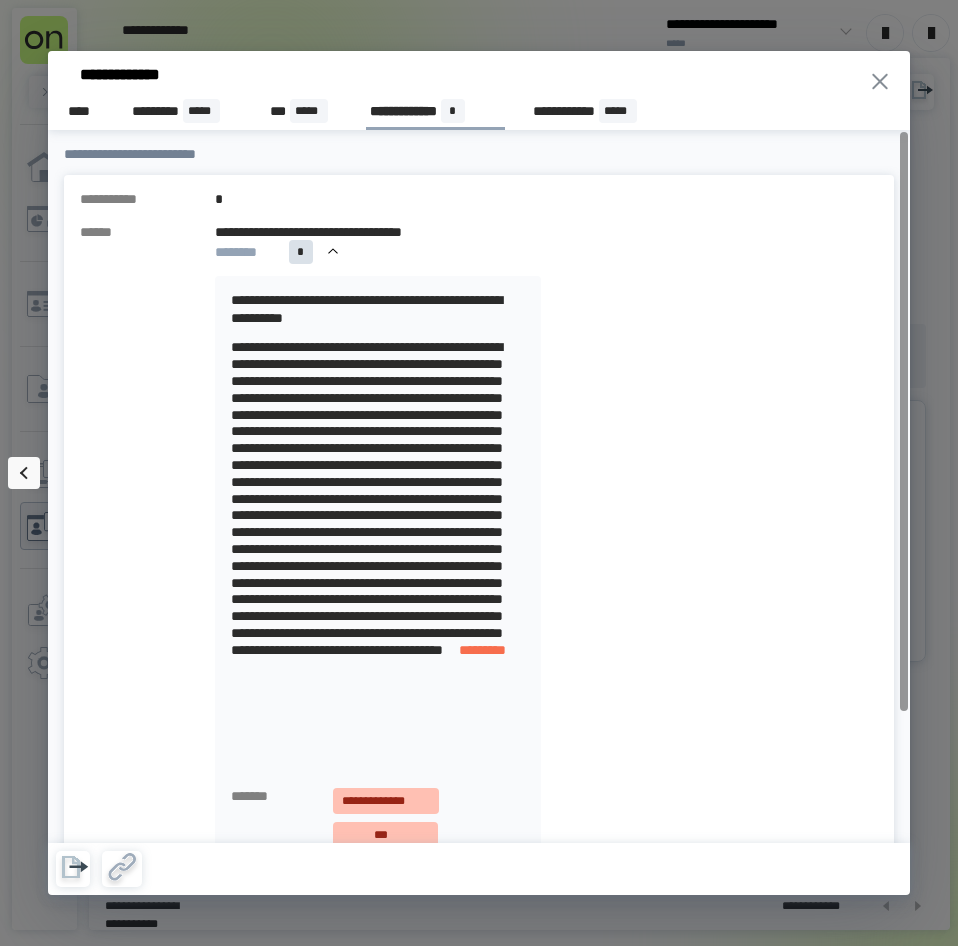 click 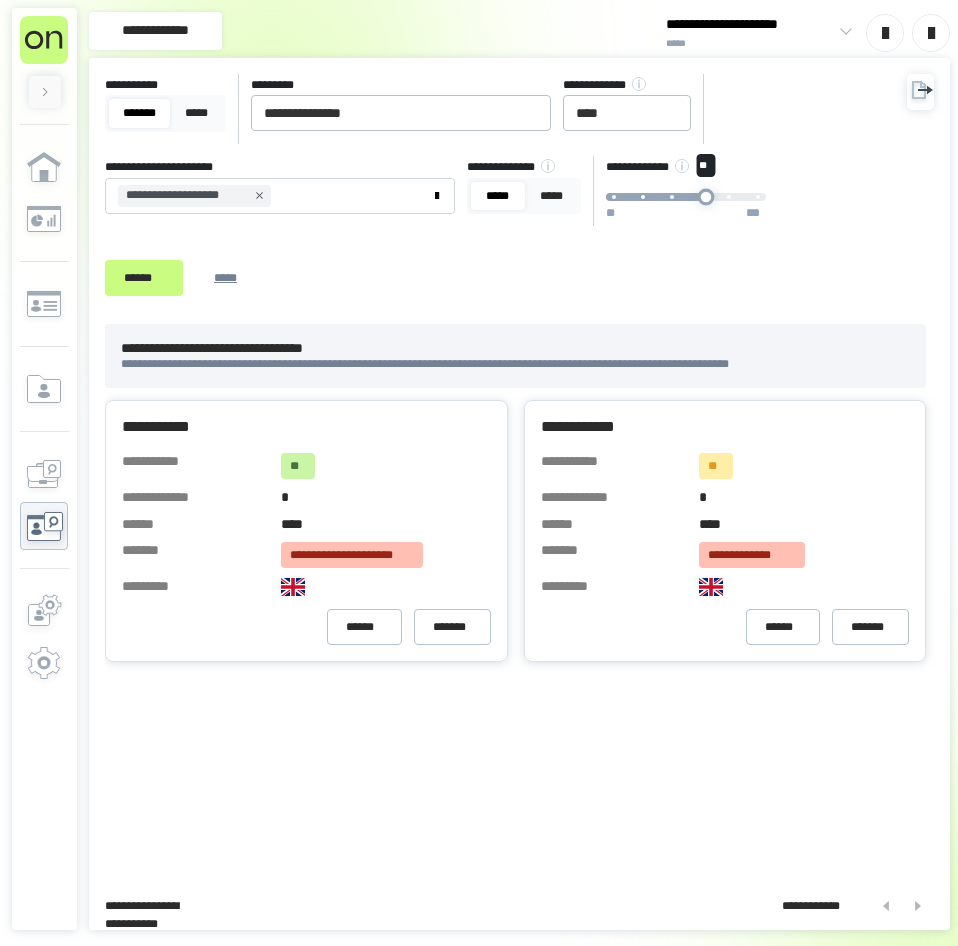 click on "** ** ***" at bounding box center (686, 197) 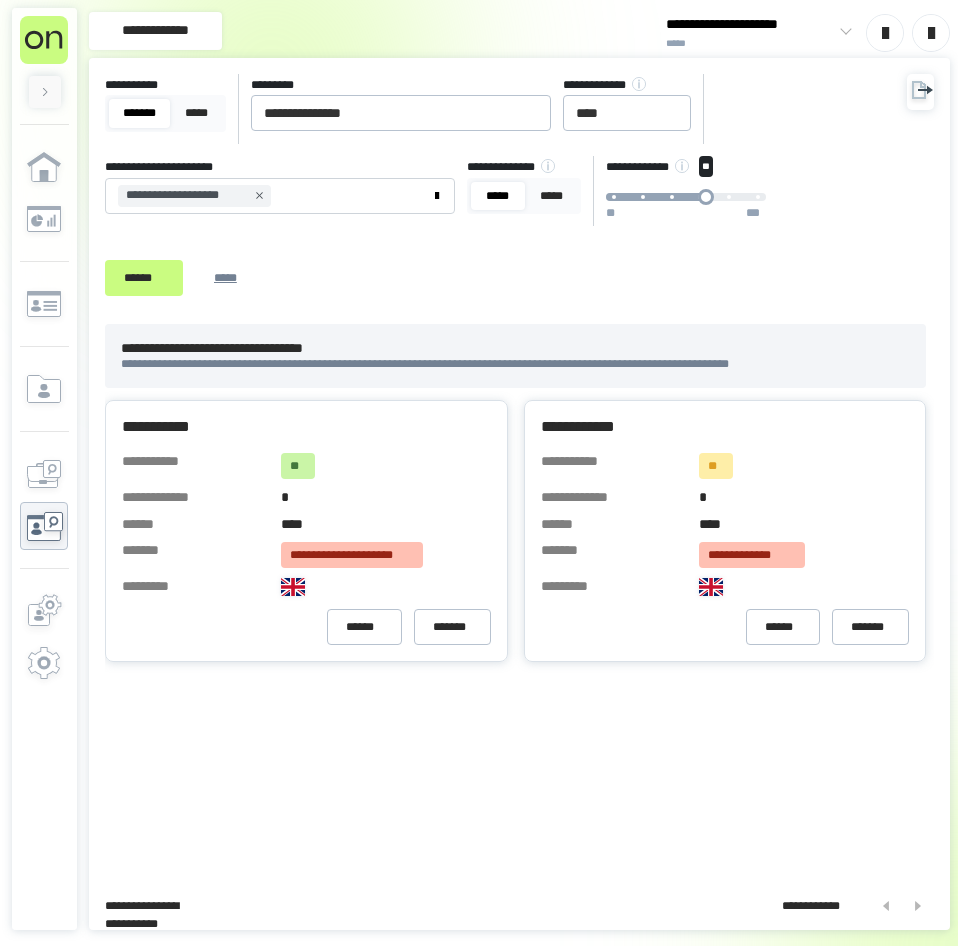 click on "** ** ***" at bounding box center (686, 197) 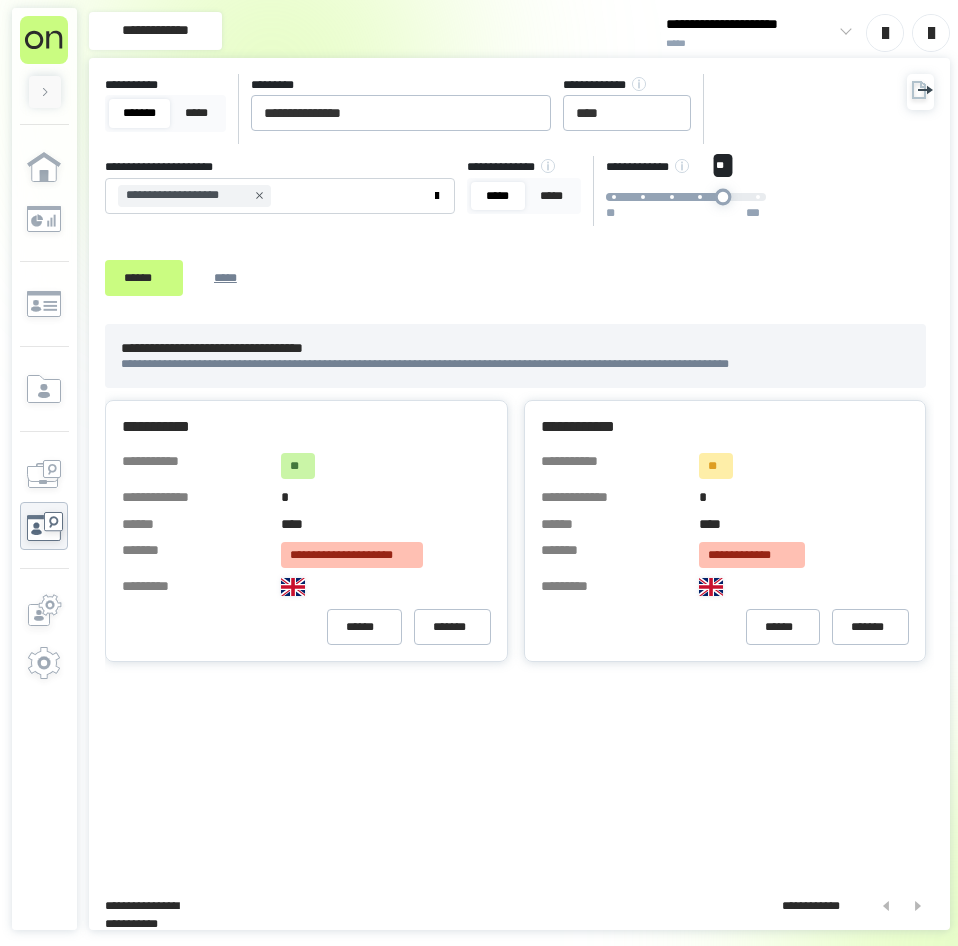 drag, startPoint x: 730, startPoint y: 196, endPoint x: 688, endPoint y: 196, distance: 42 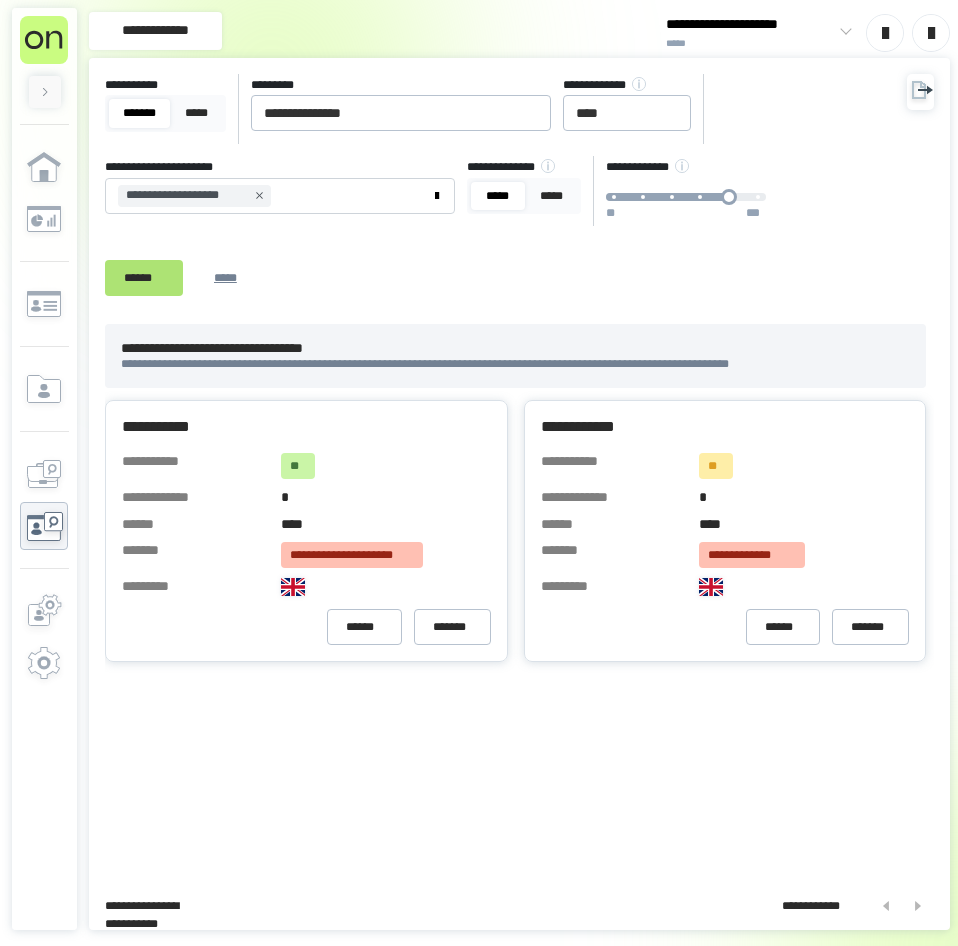click on "******" at bounding box center (144, 278) 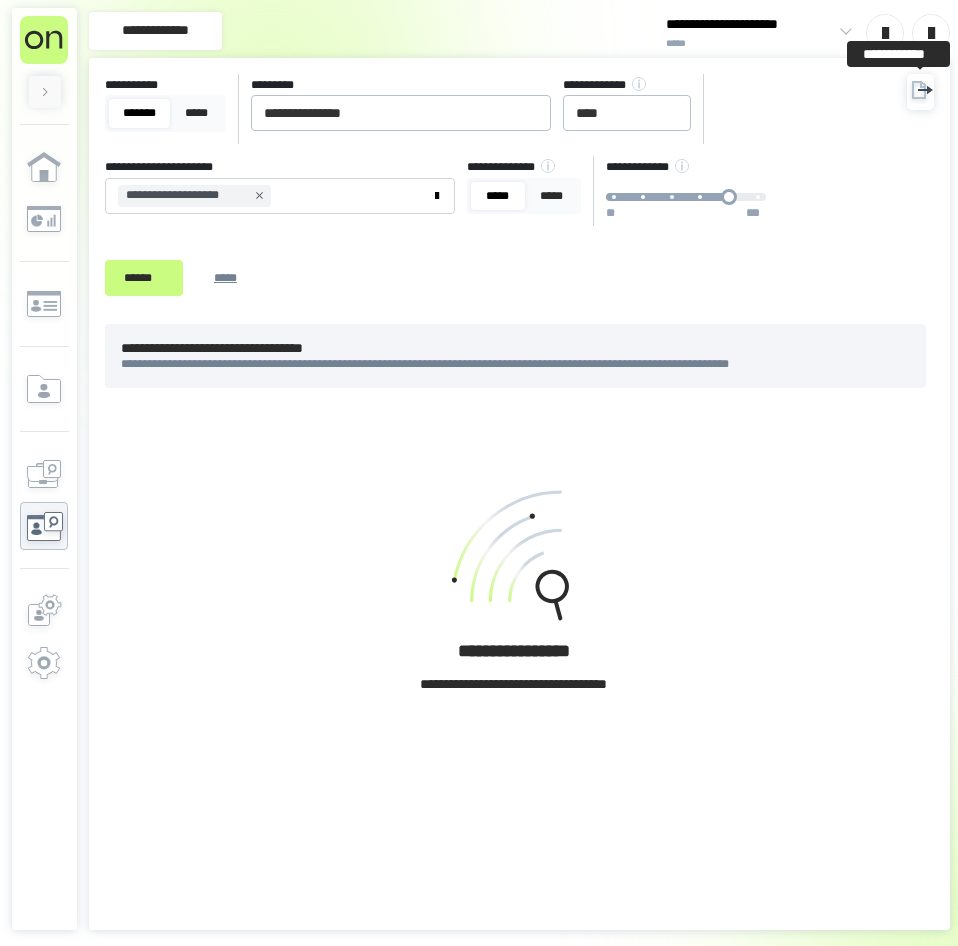 click 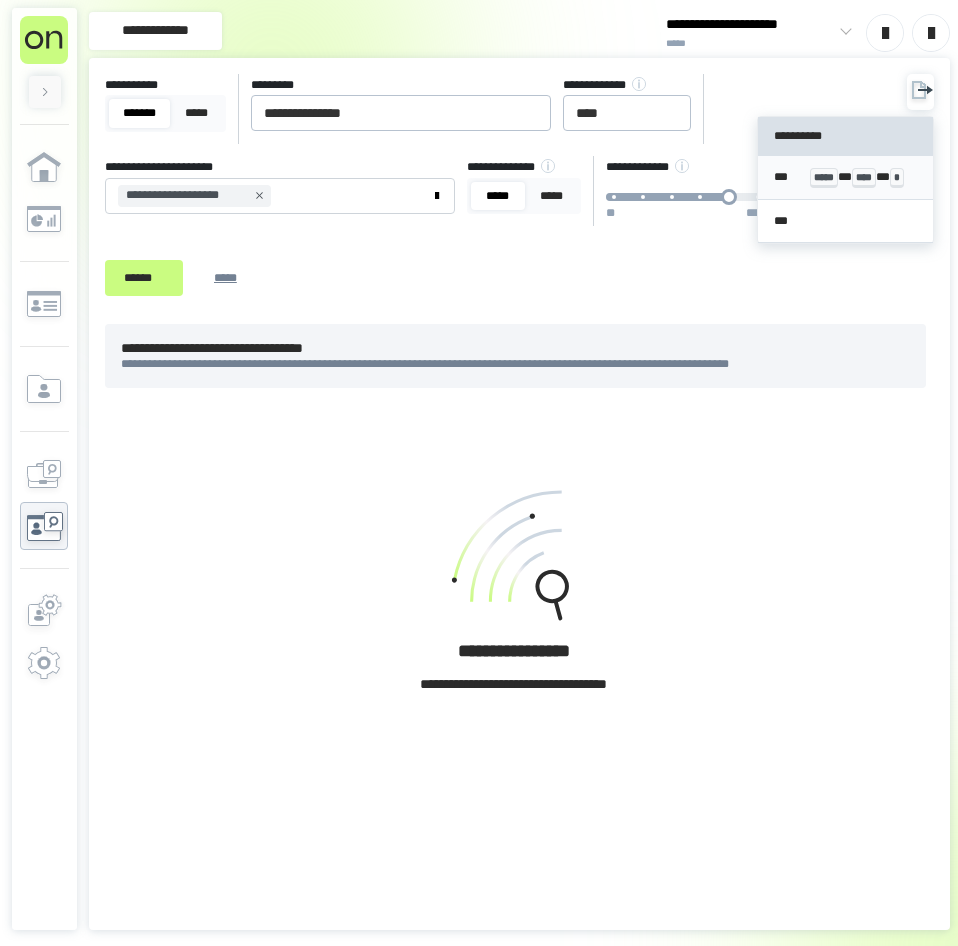 click on "****" at bounding box center (864, 178) 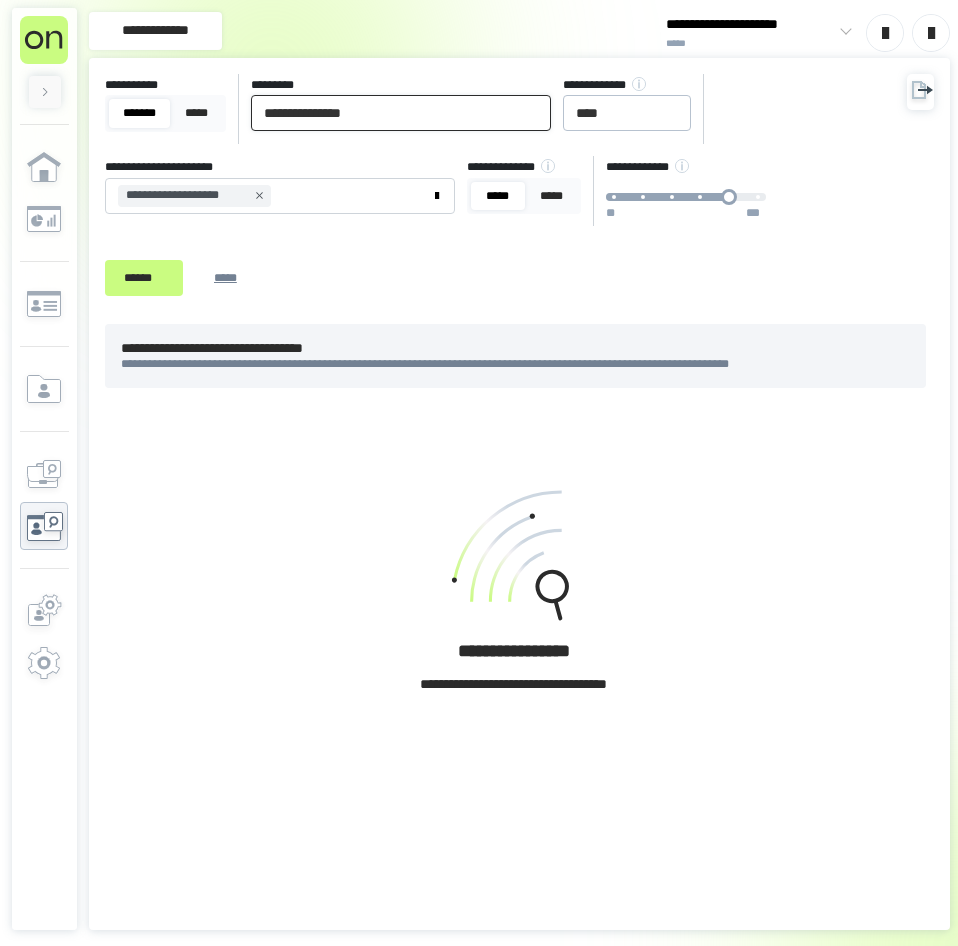 drag, startPoint x: 373, startPoint y: 104, endPoint x: 166, endPoint y: 94, distance: 207.24141 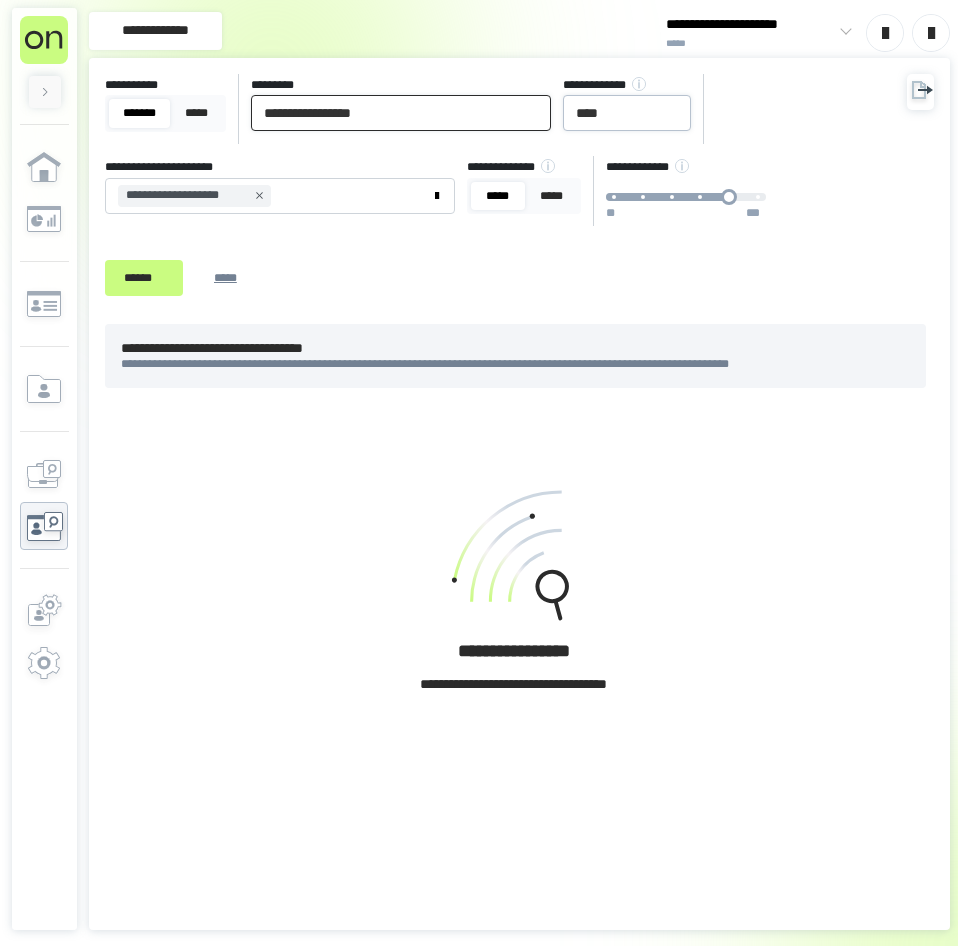 type on "**********" 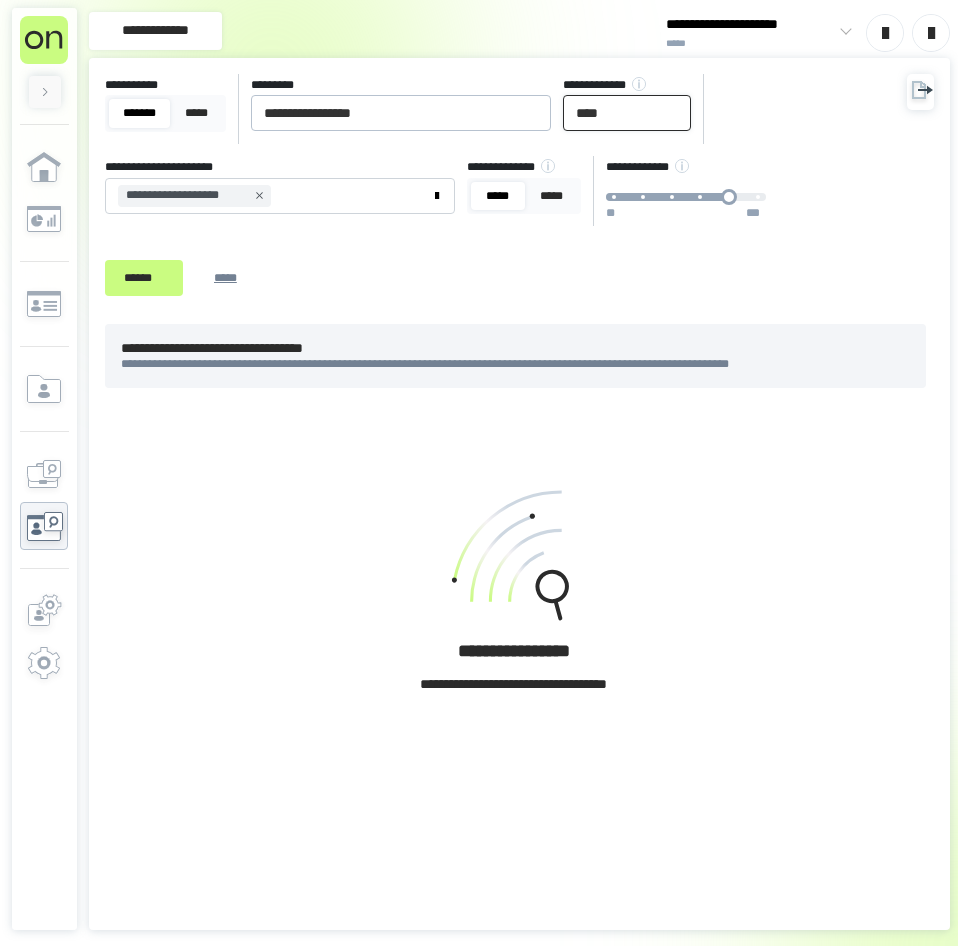 click on "****" at bounding box center (627, 113) 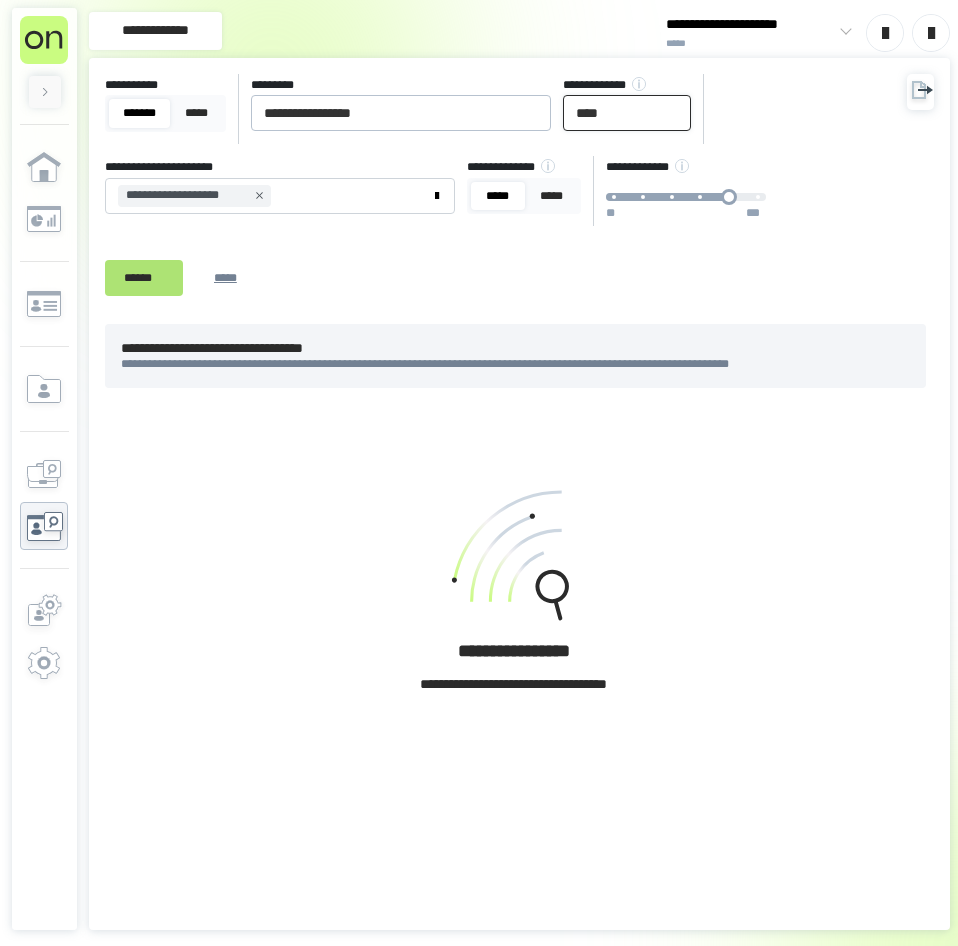 type on "****" 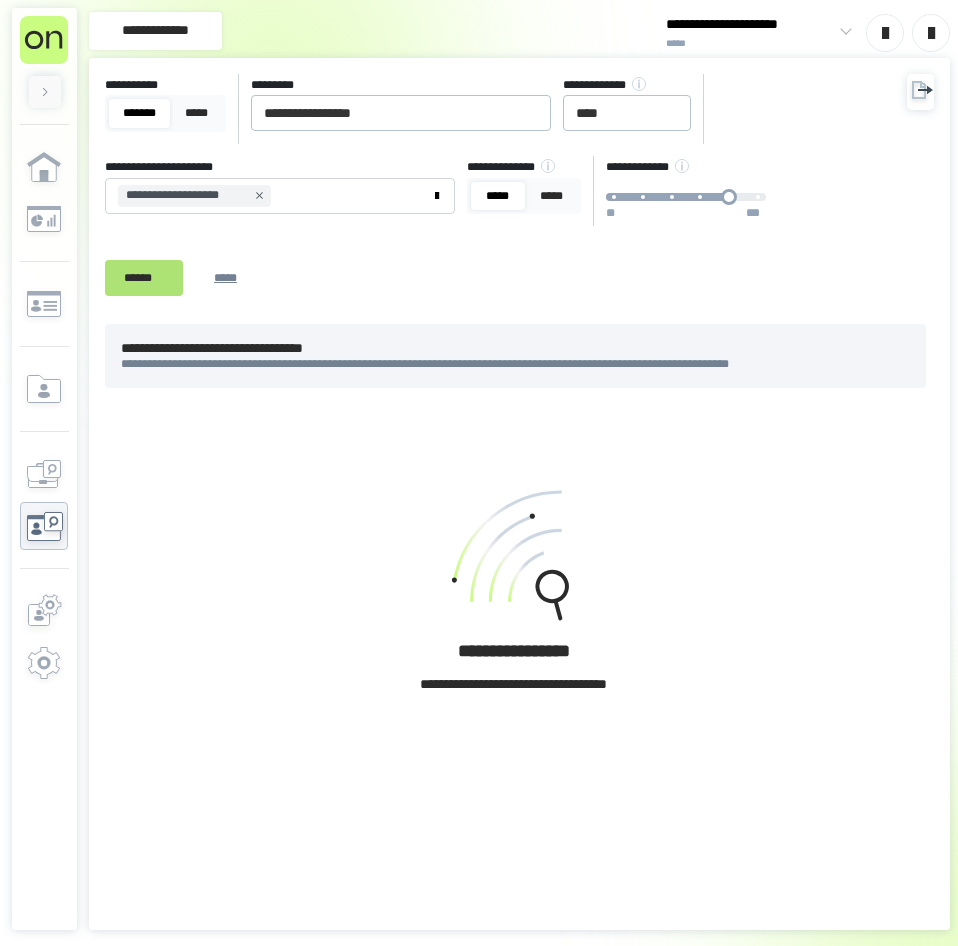 click on "******" at bounding box center (144, 278) 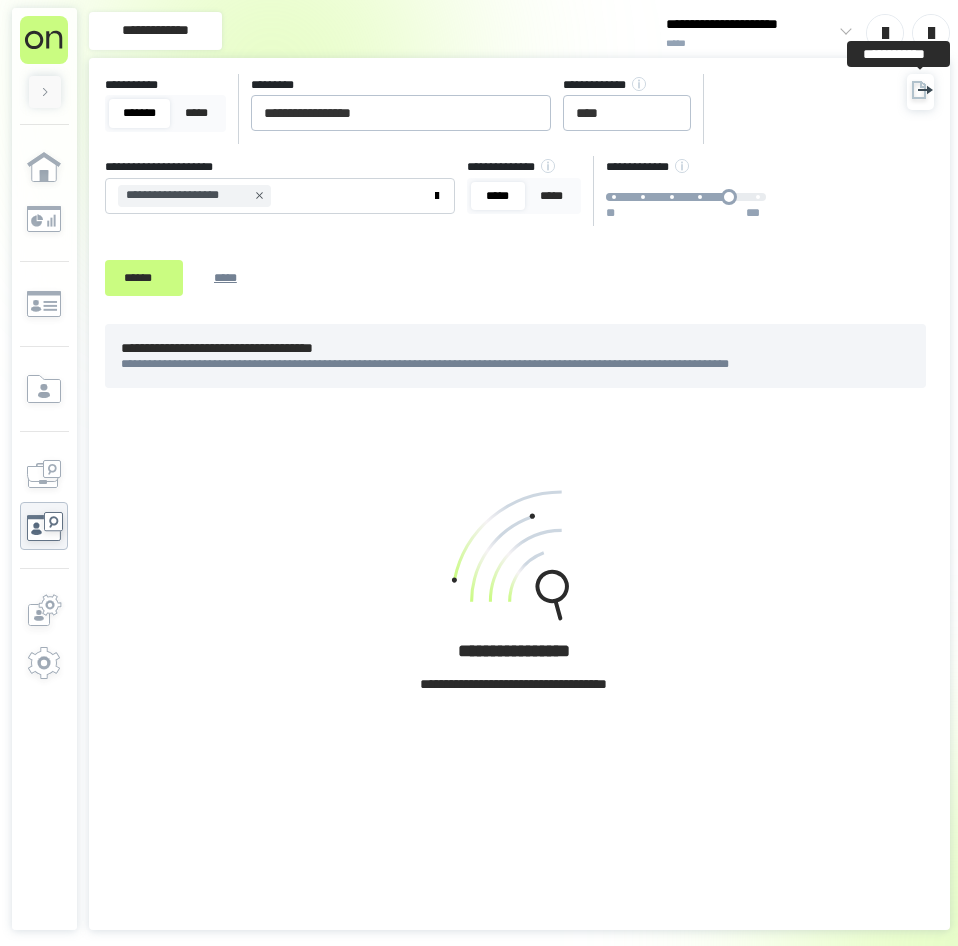 click 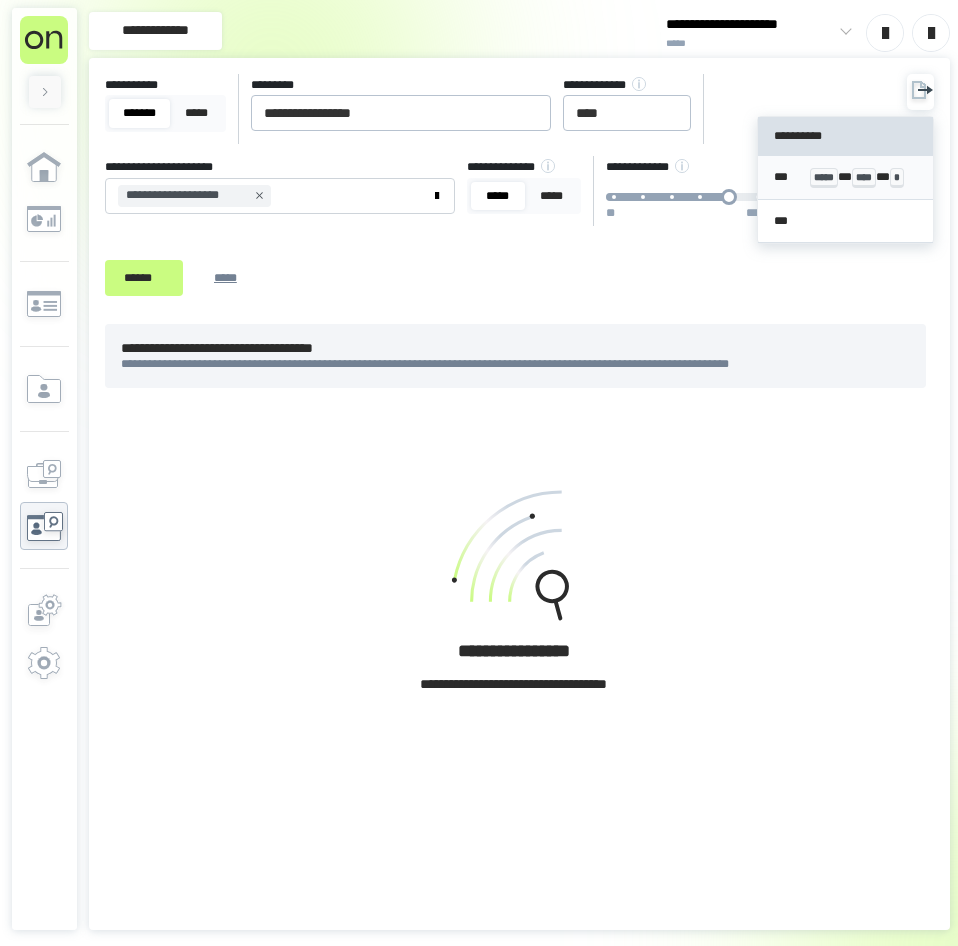 click on "****" at bounding box center [864, 178] 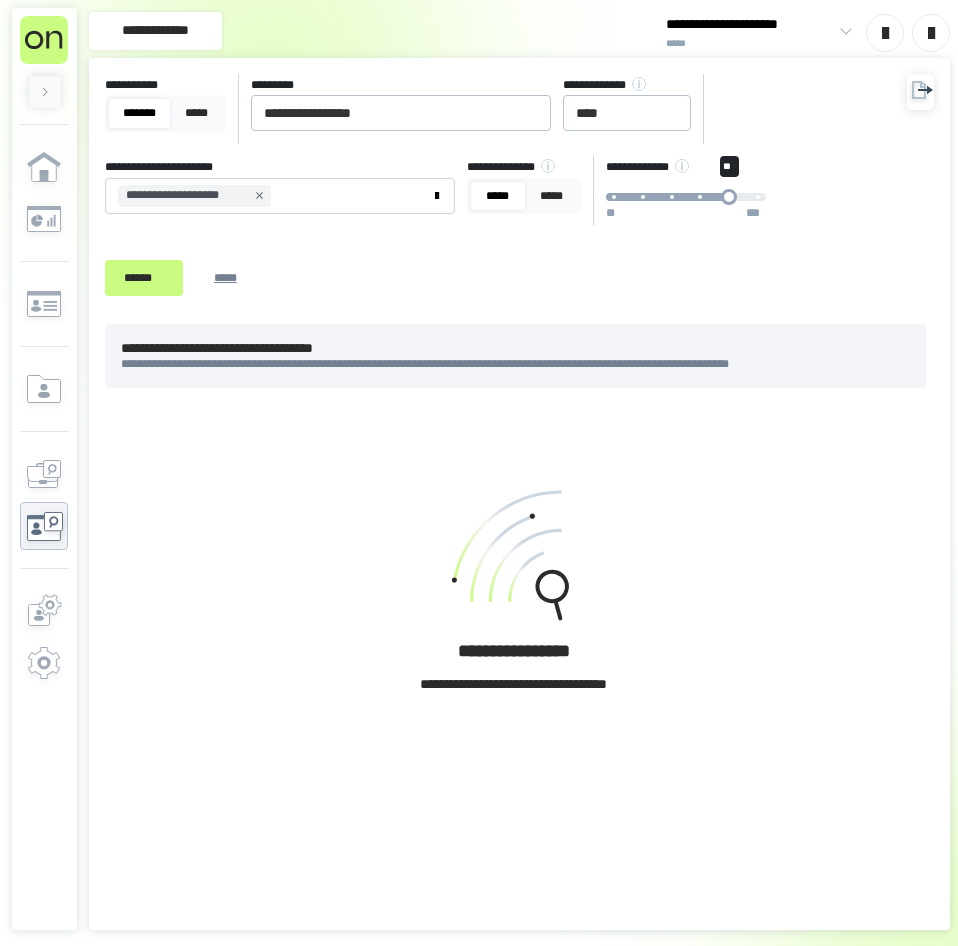 click on "** ** ***" at bounding box center [686, 197] 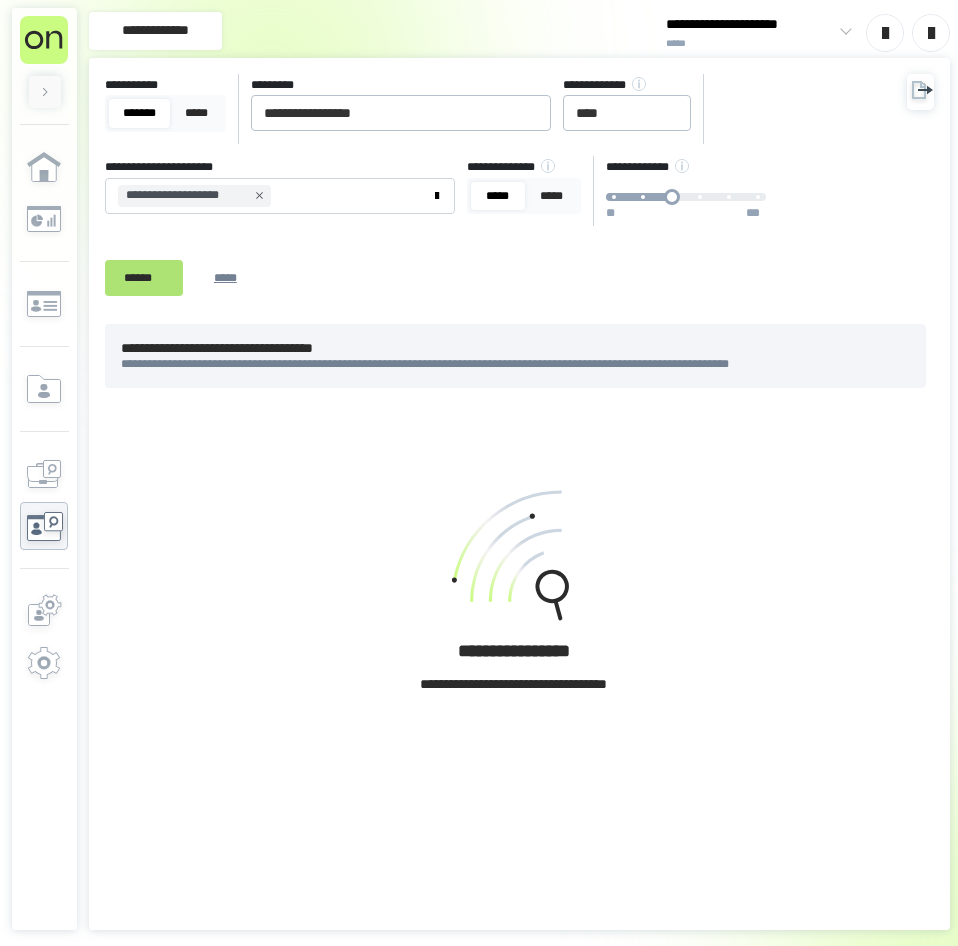 click on "******" at bounding box center [144, 278] 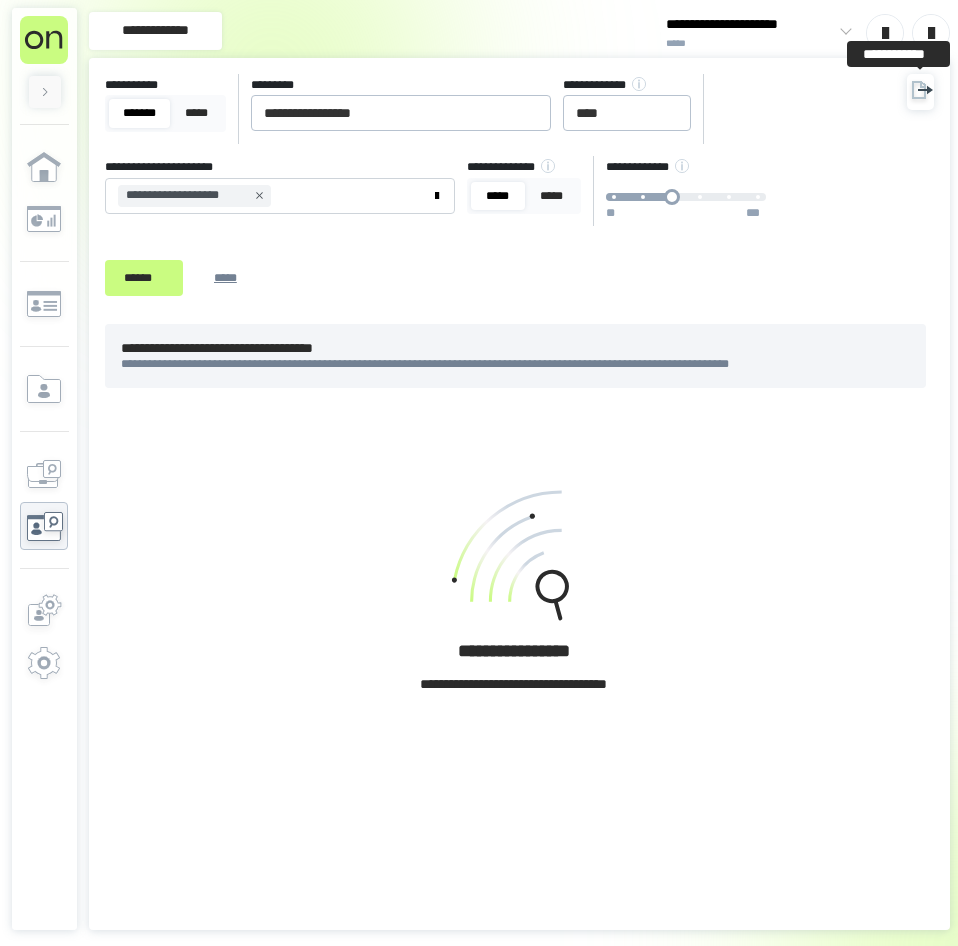 click 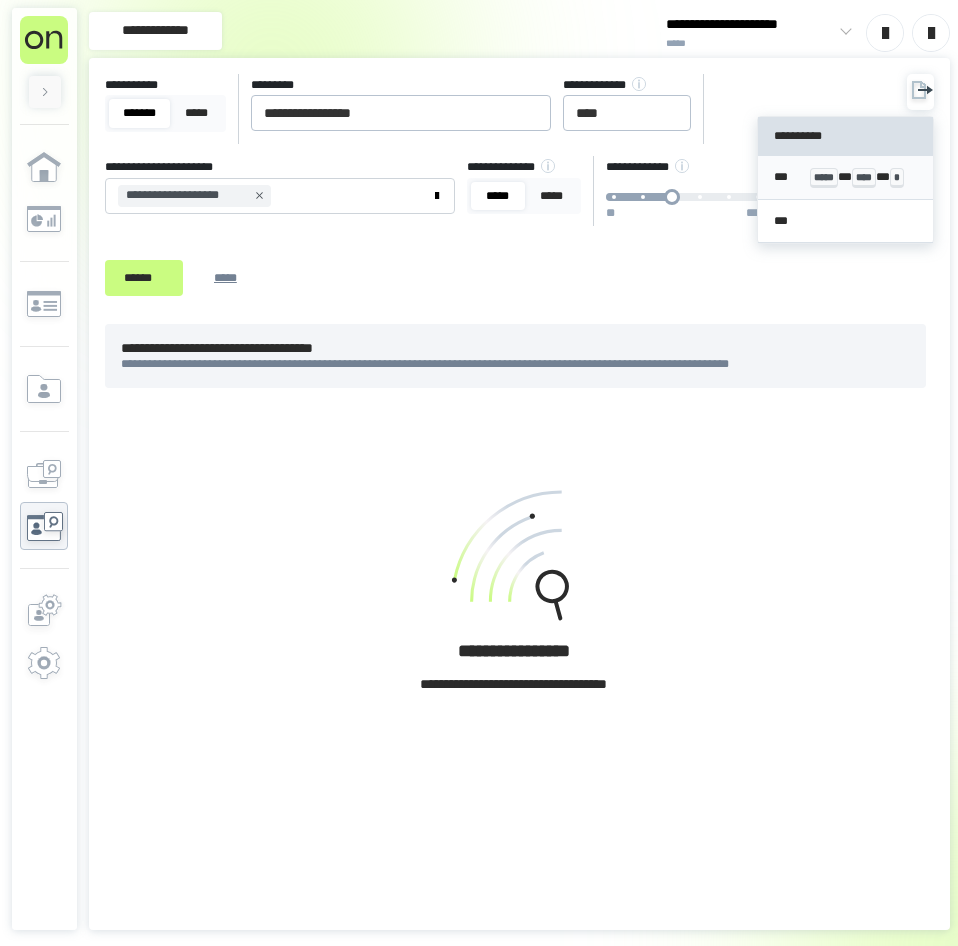 click on "*****" at bounding box center [824, 178] 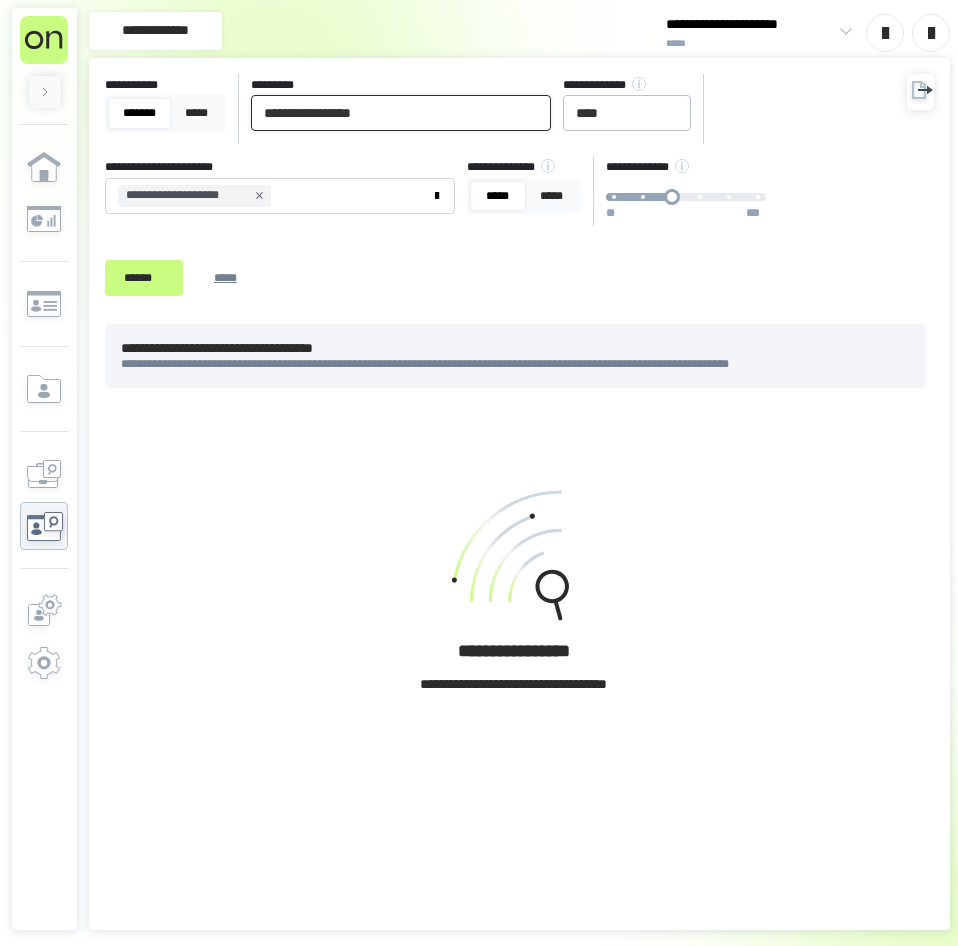 drag, startPoint x: 416, startPoint y: 110, endPoint x: 189, endPoint y: 108, distance: 227.0088 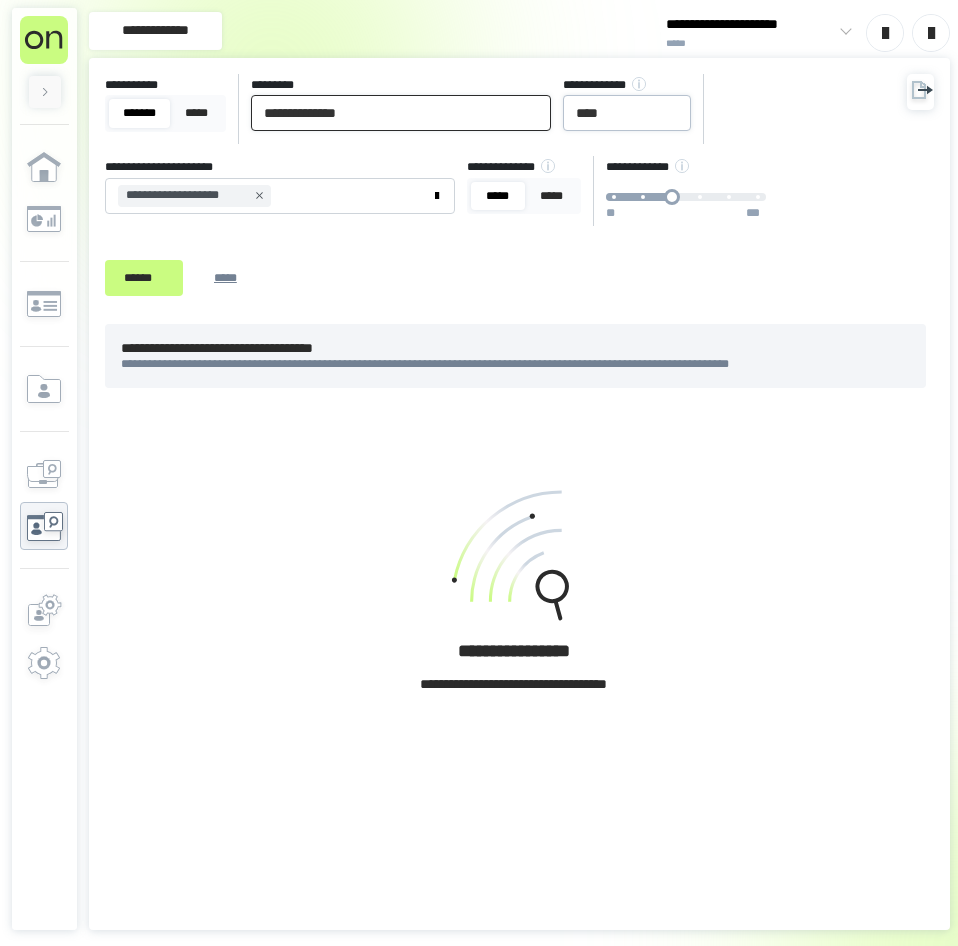 type on "**********" 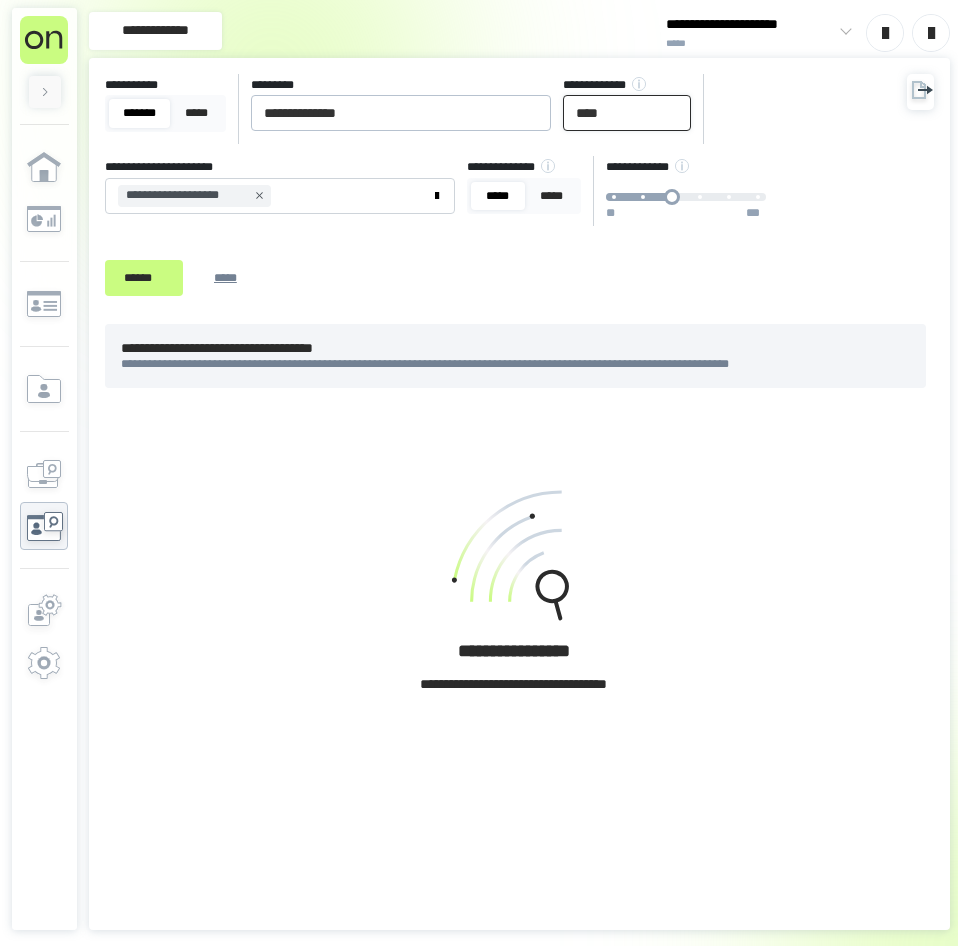 click on "****" at bounding box center [627, 113] 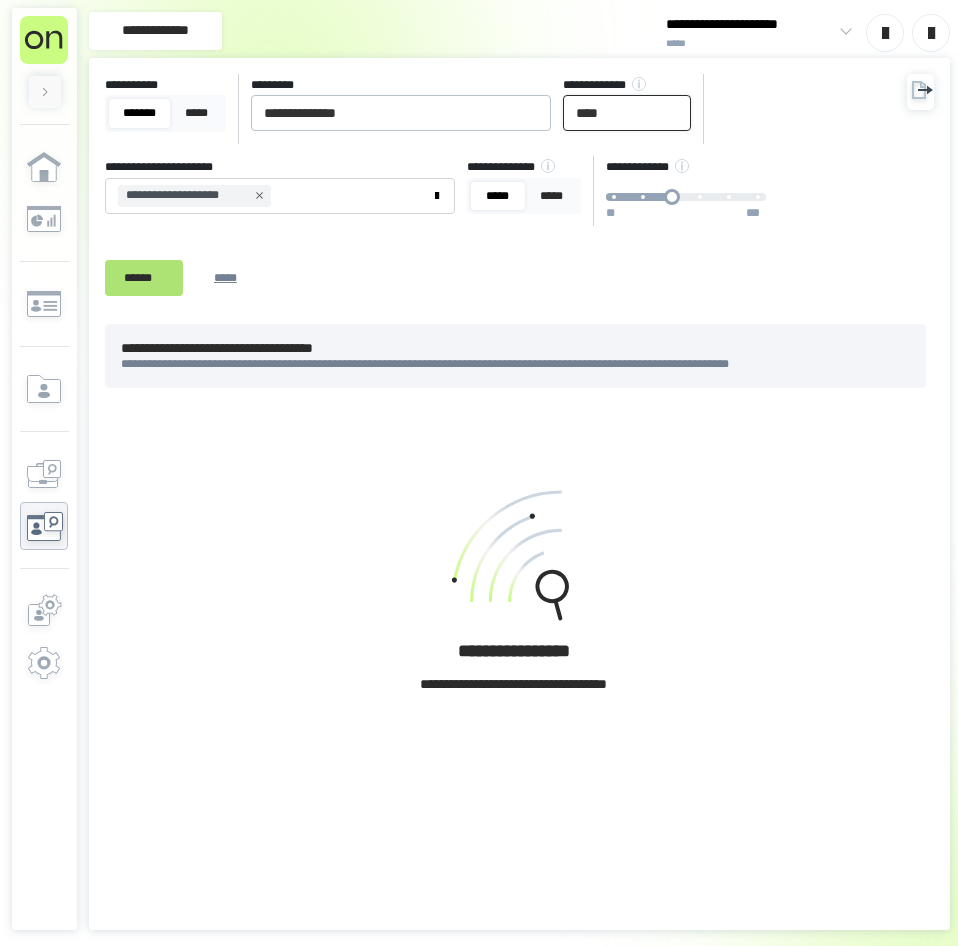 type on "****" 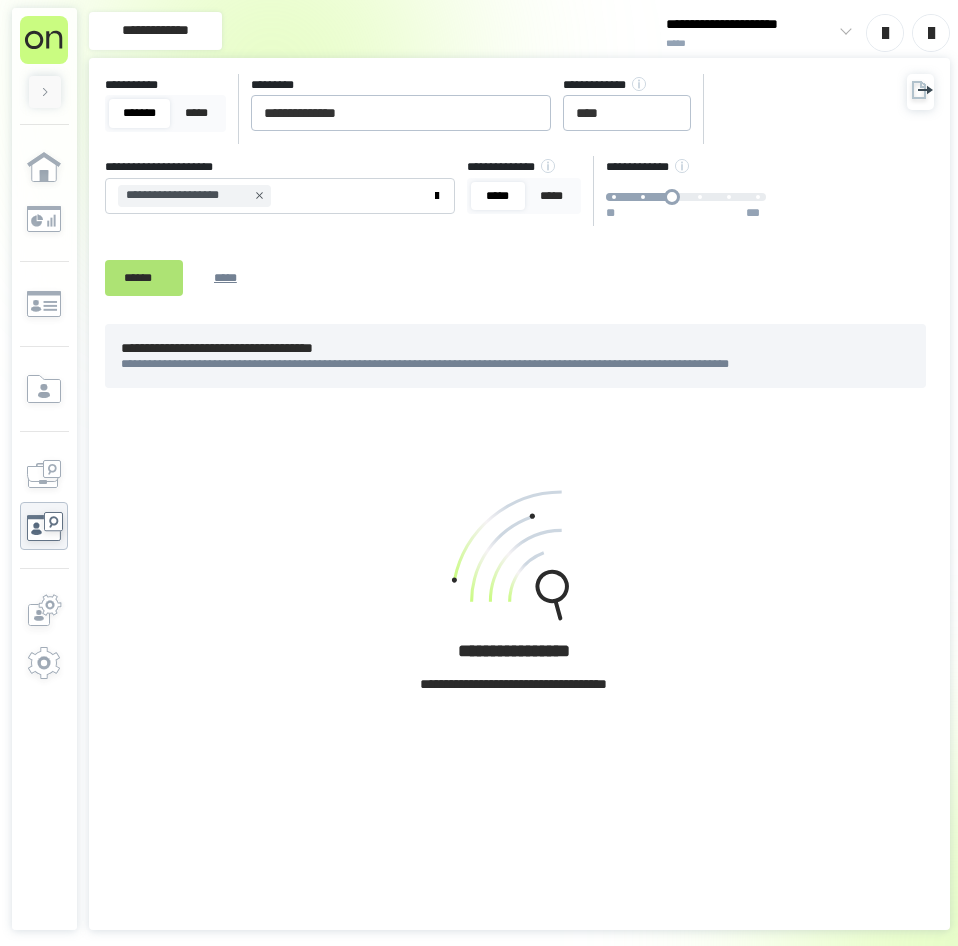 click on "******" at bounding box center (144, 278) 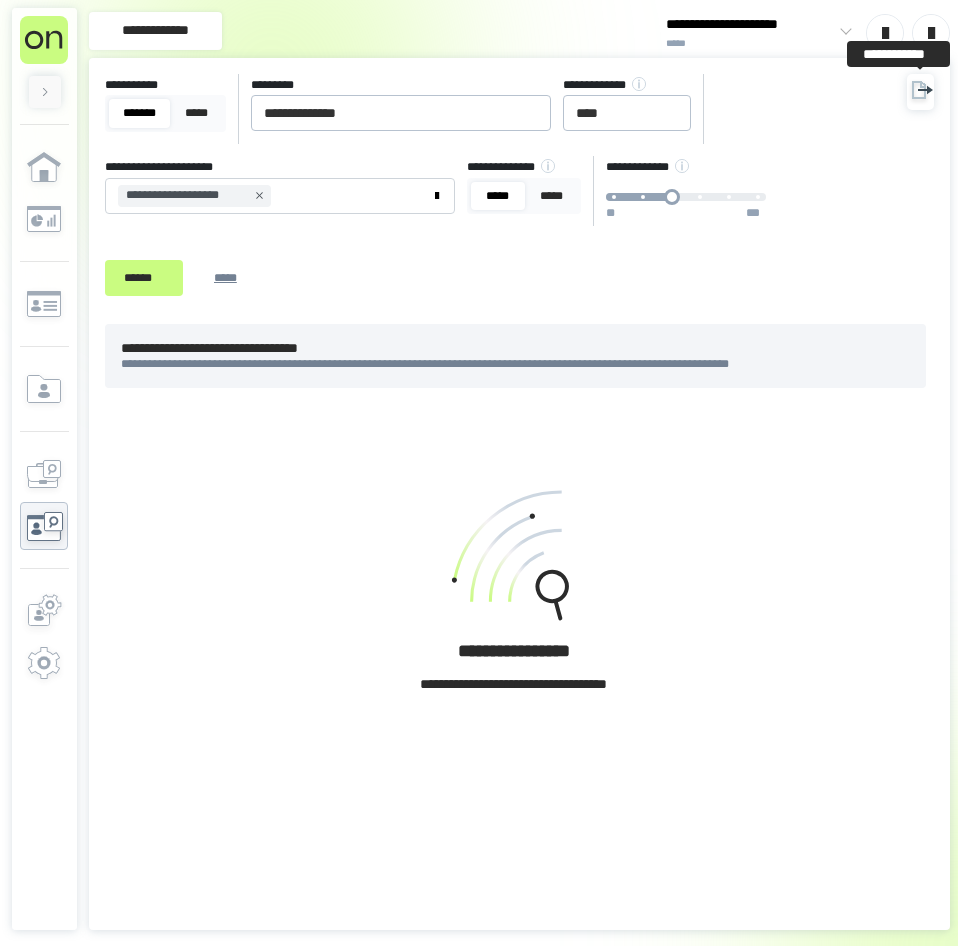click 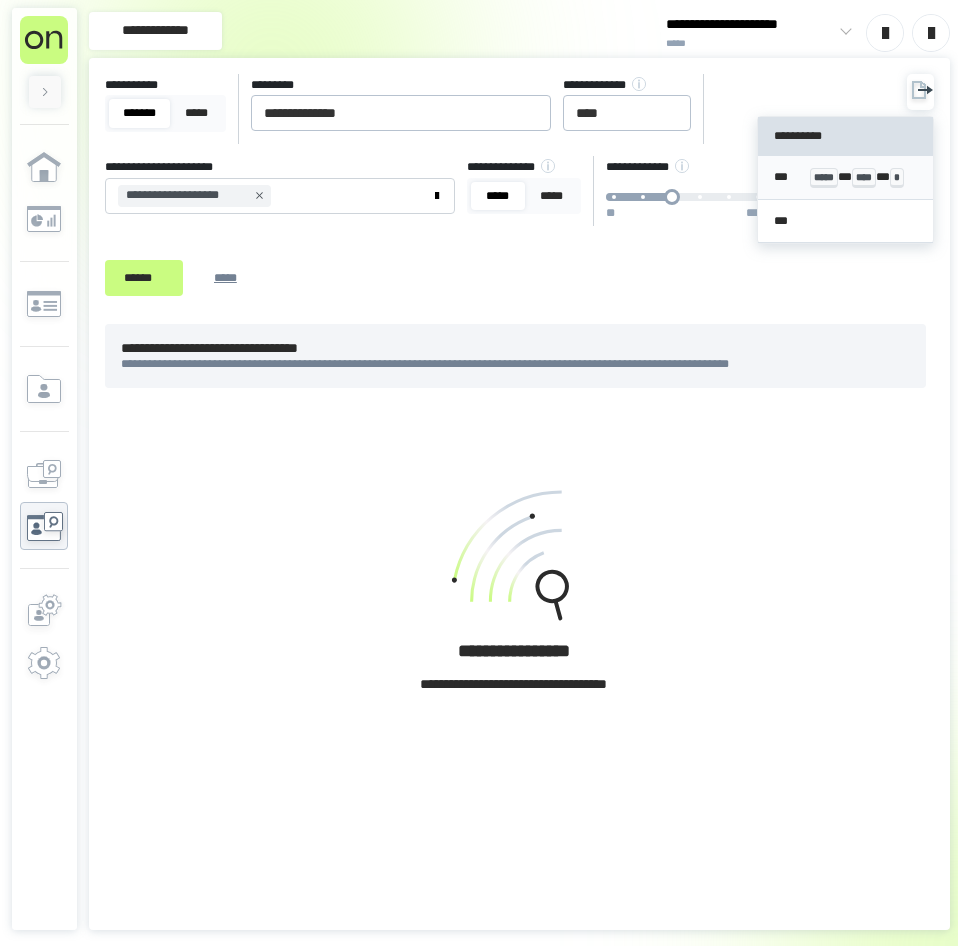 click on "****" at bounding box center (864, 178) 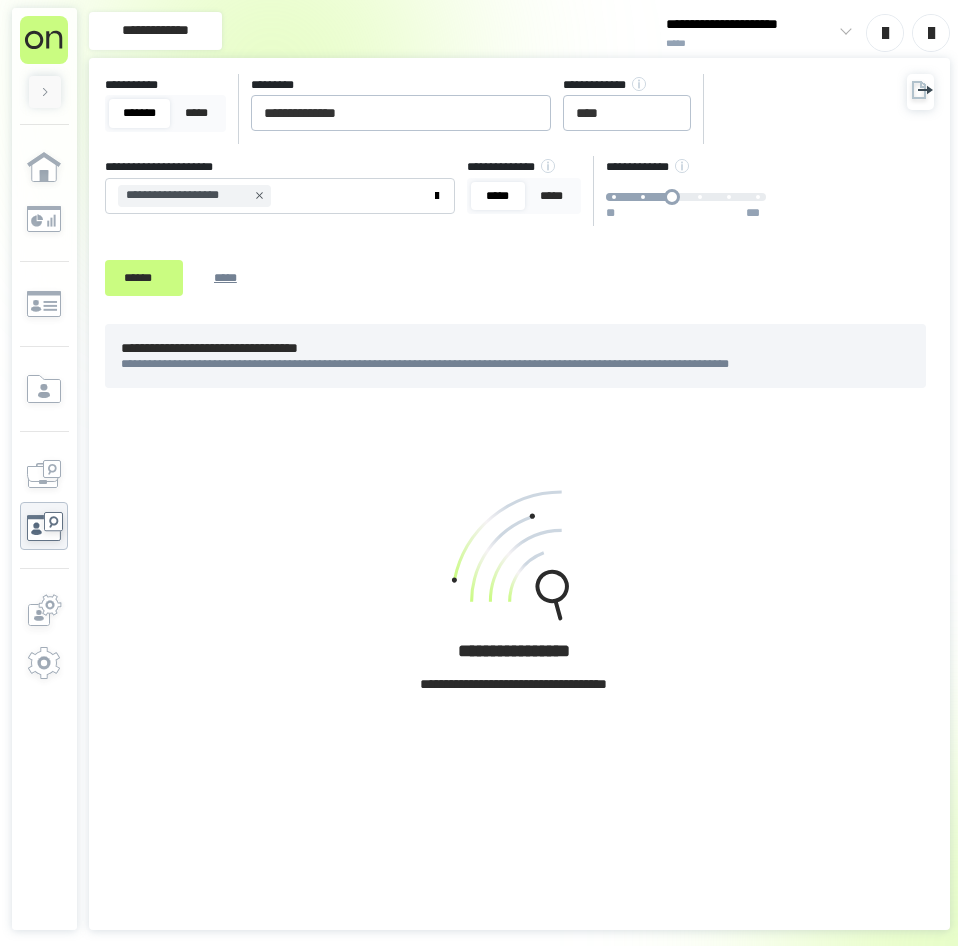 click on "**********" at bounding box center [519, 599] 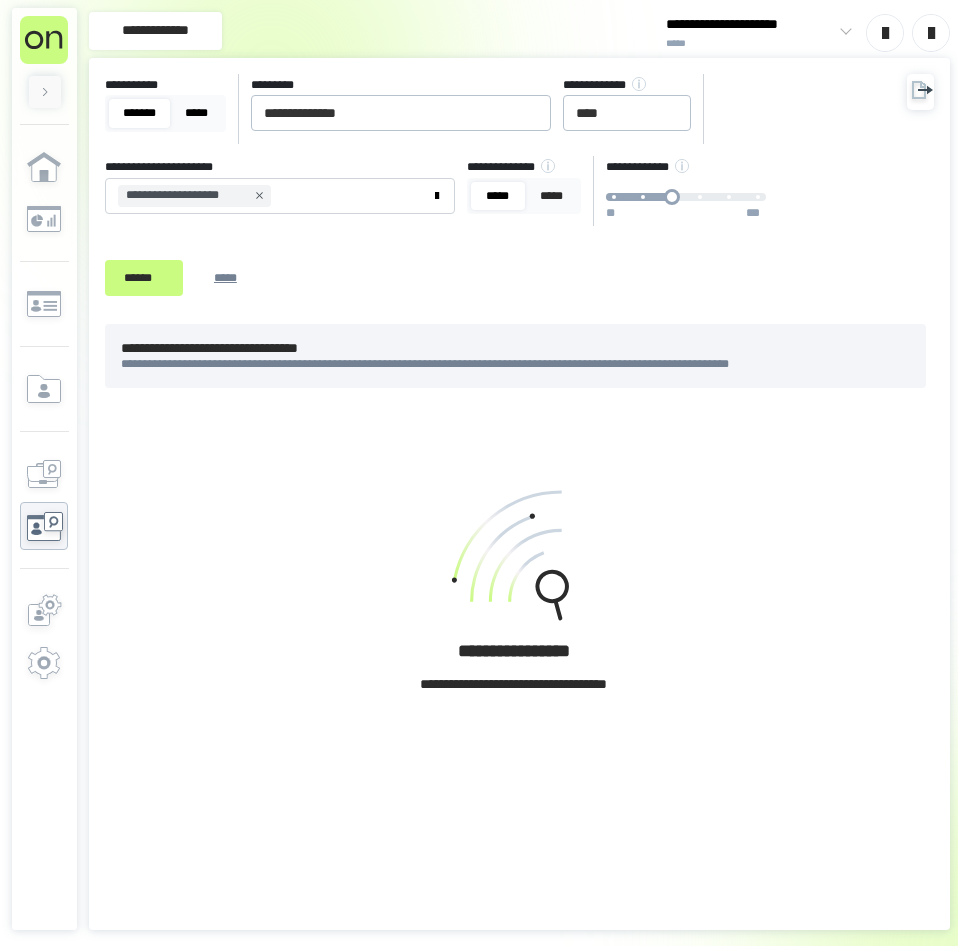 click on "*****" at bounding box center (196, 113) 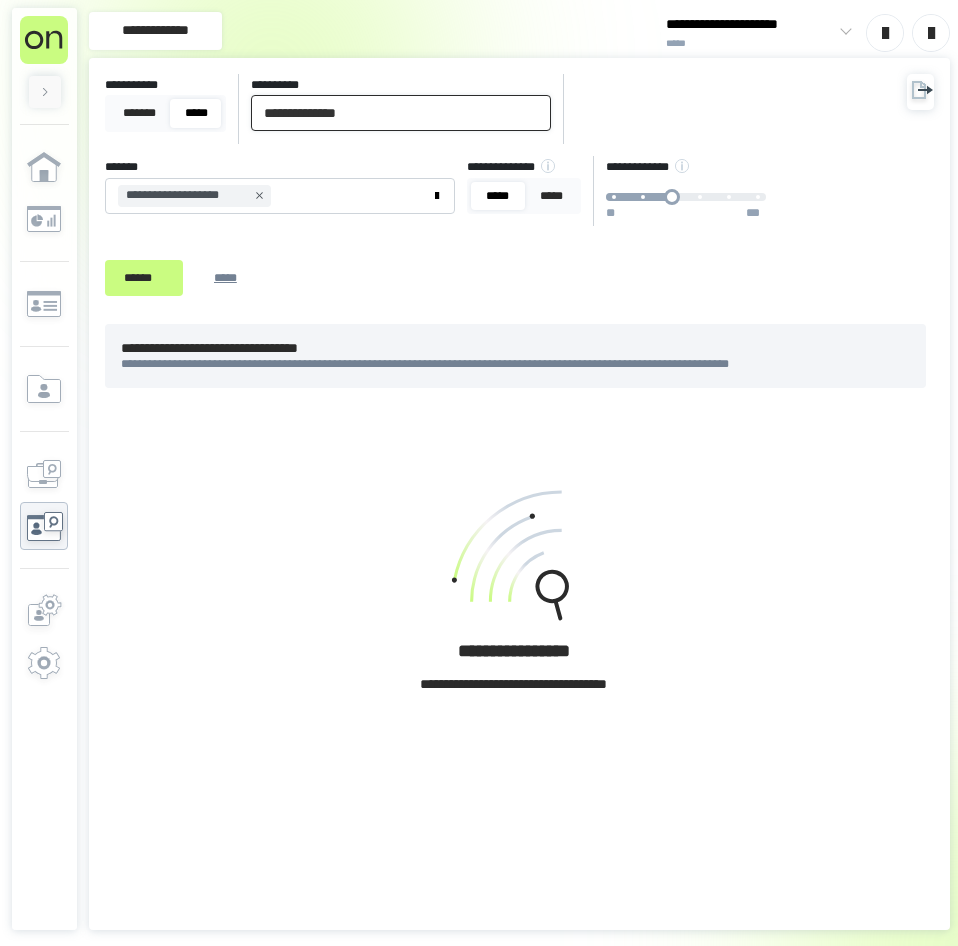 drag, startPoint x: 398, startPoint y: 117, endPoint x: 166, endPoint y: 99, distance: 232.69724 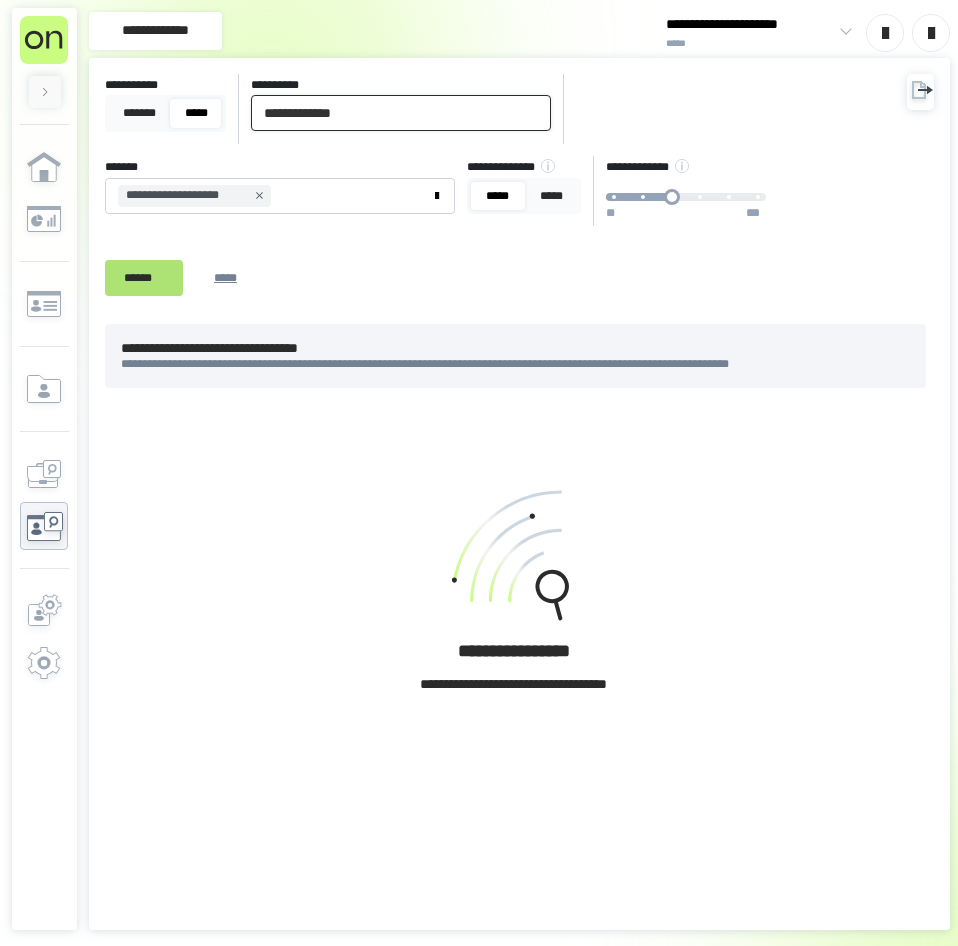 type on "**********" 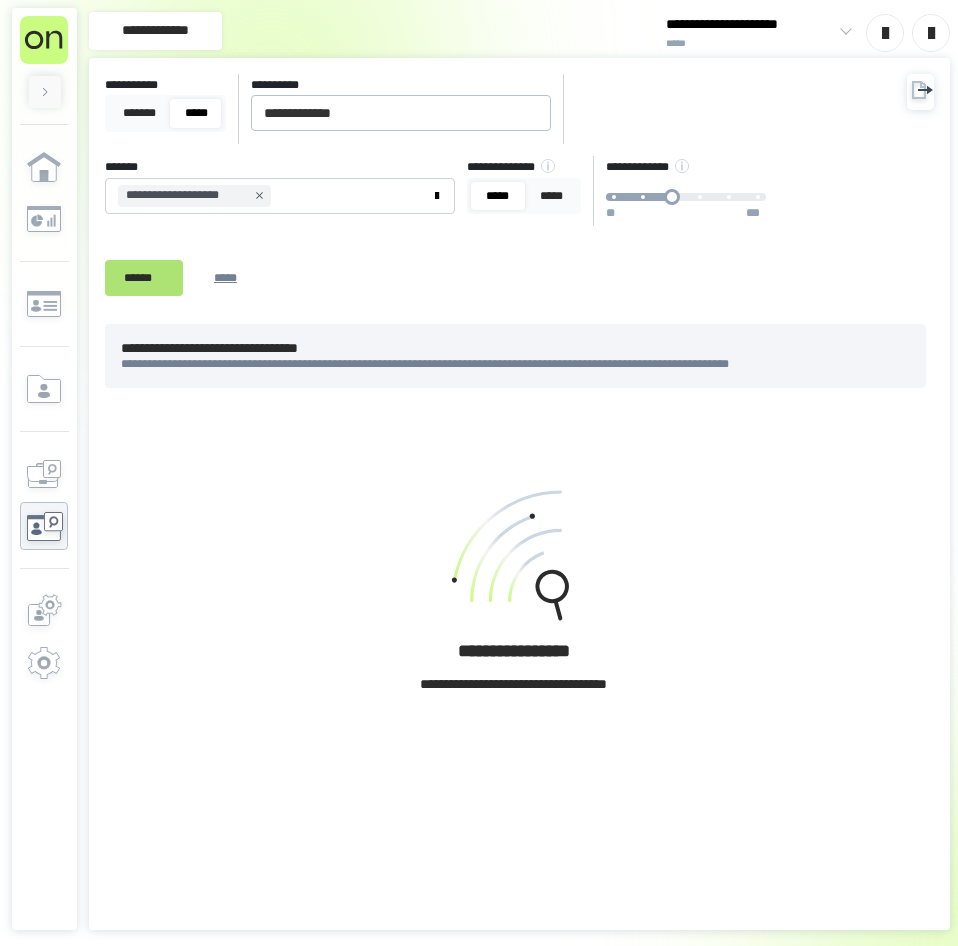 click on "******" at bounding box center [144, 278] 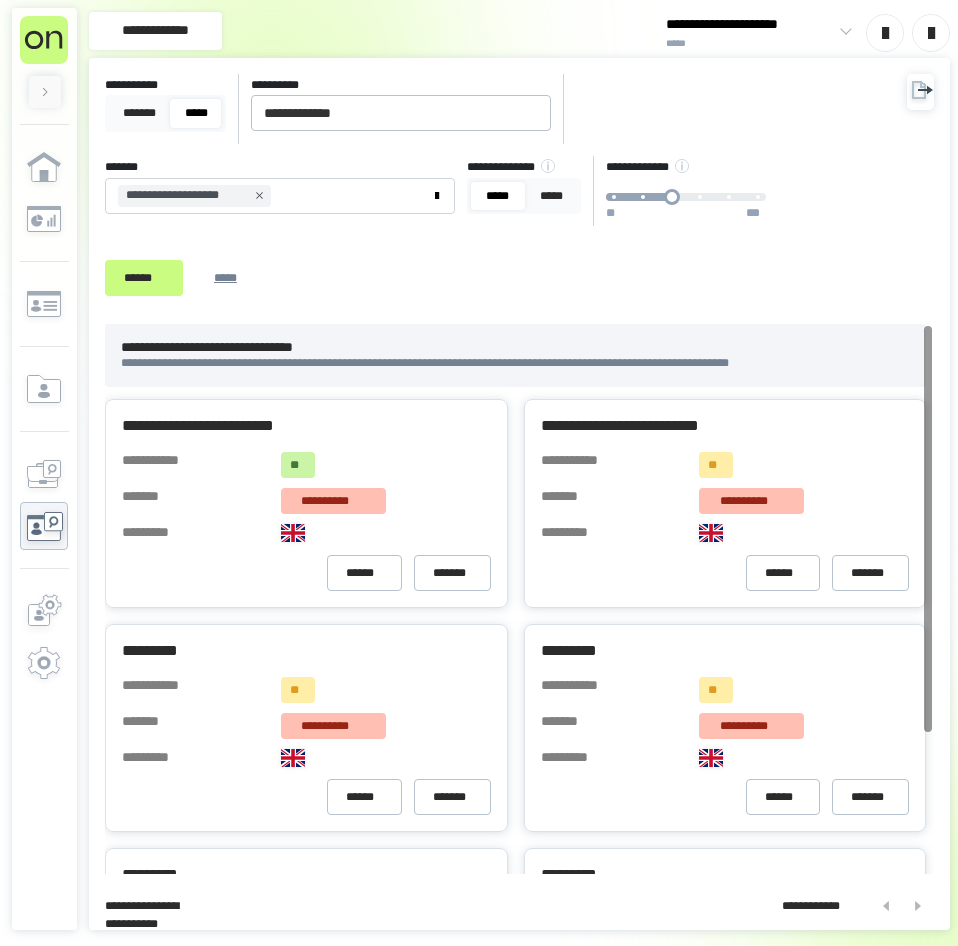 scroll, scrollTop: 0, scrollLeft: 0, axis: both 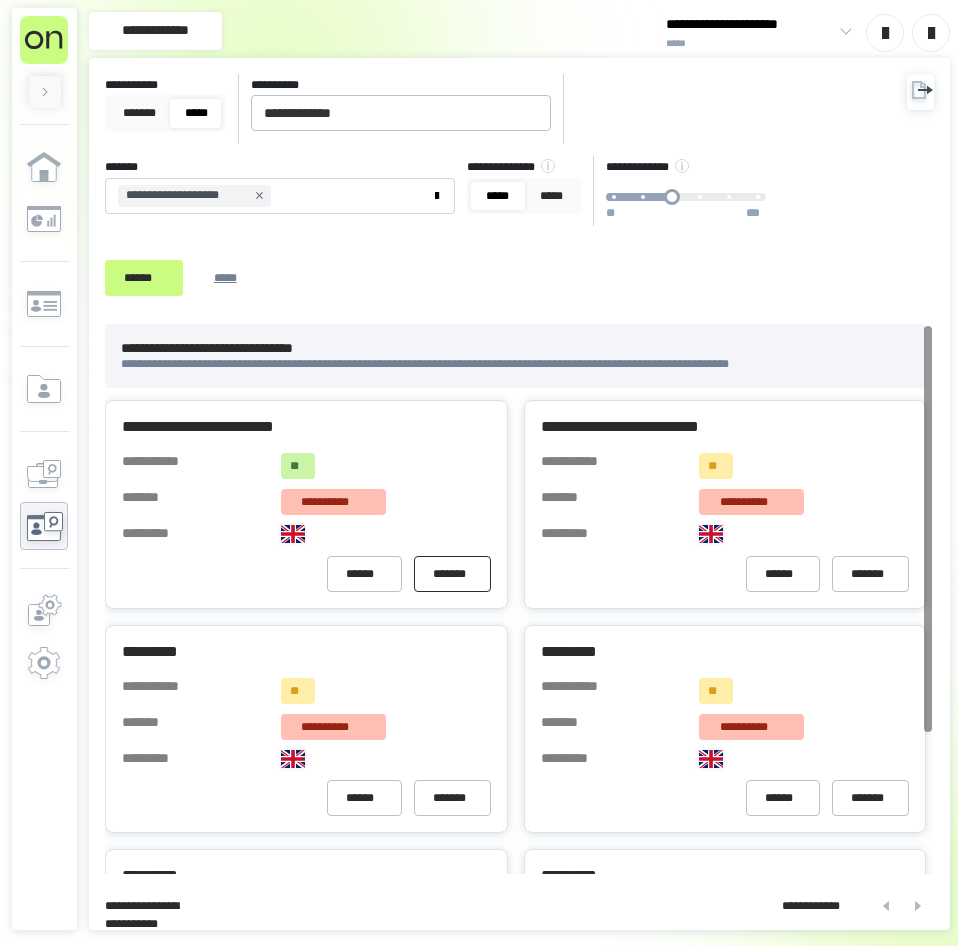 click on "*******" at bounding box center (452, 574) 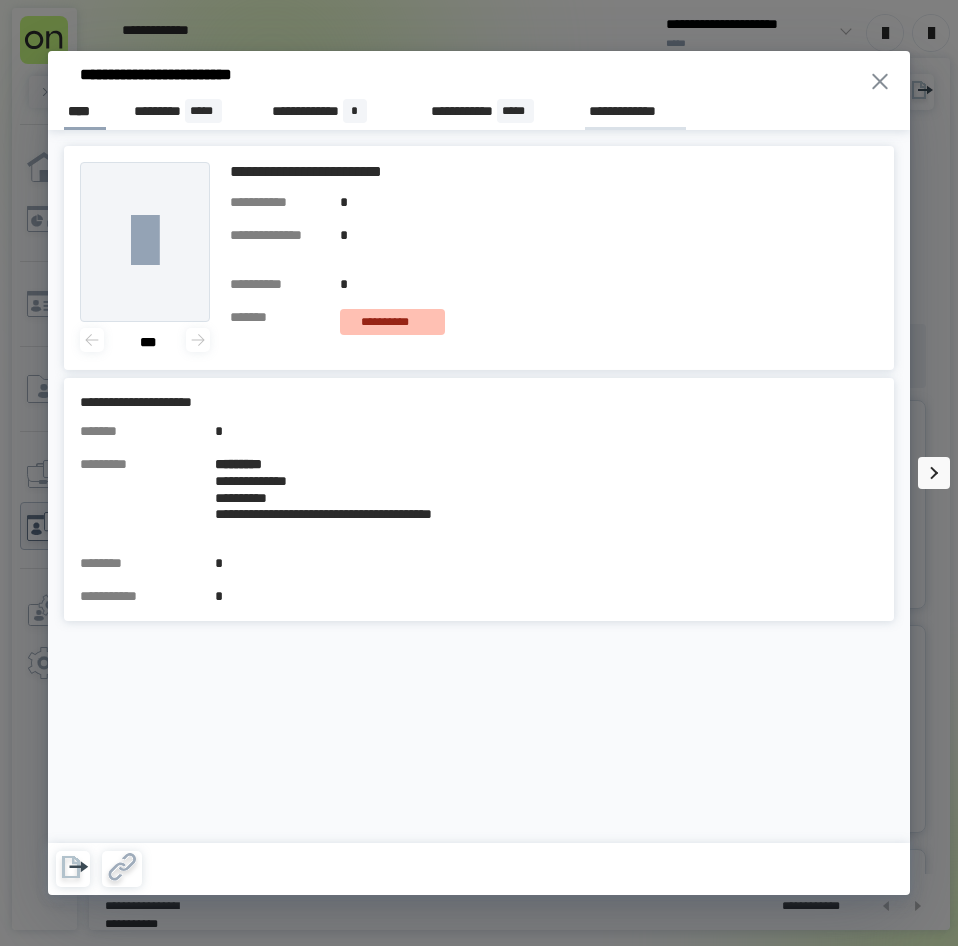 click on "**********" at bounding box center (635, 111) 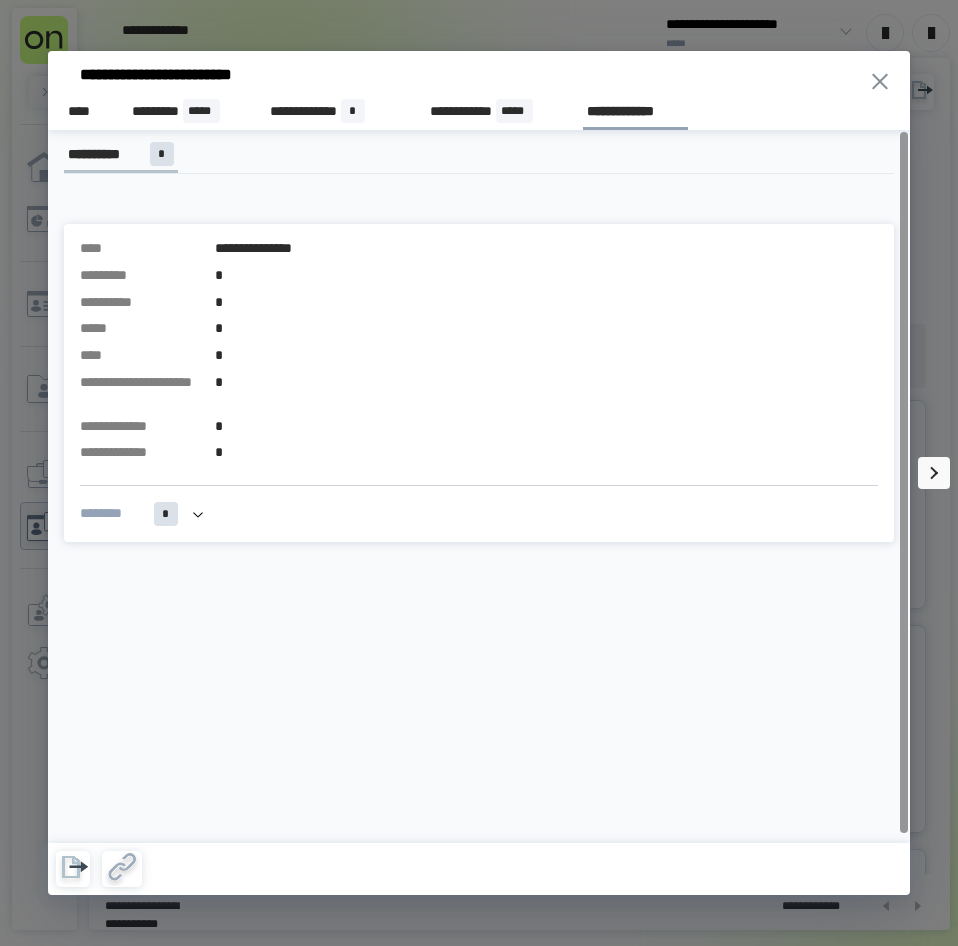 click on "******** *" at bounding box center (479, 514) 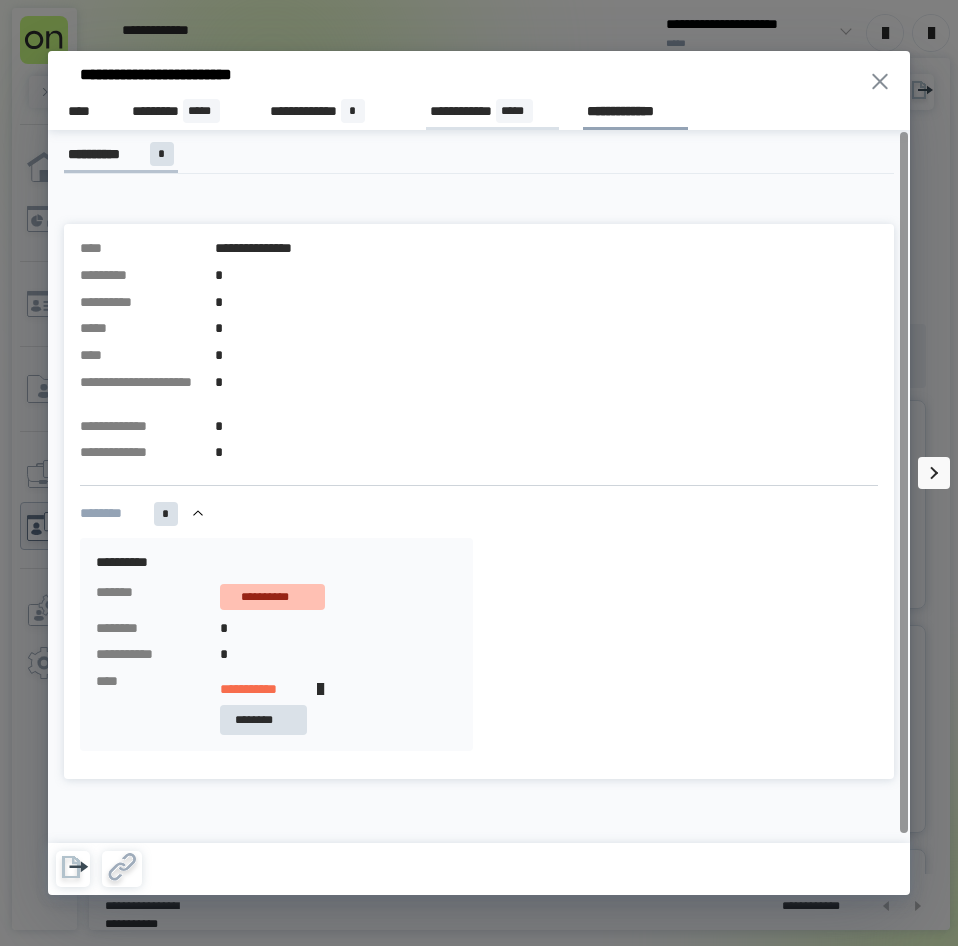 click on "**********" at bounding box center [492, 111] 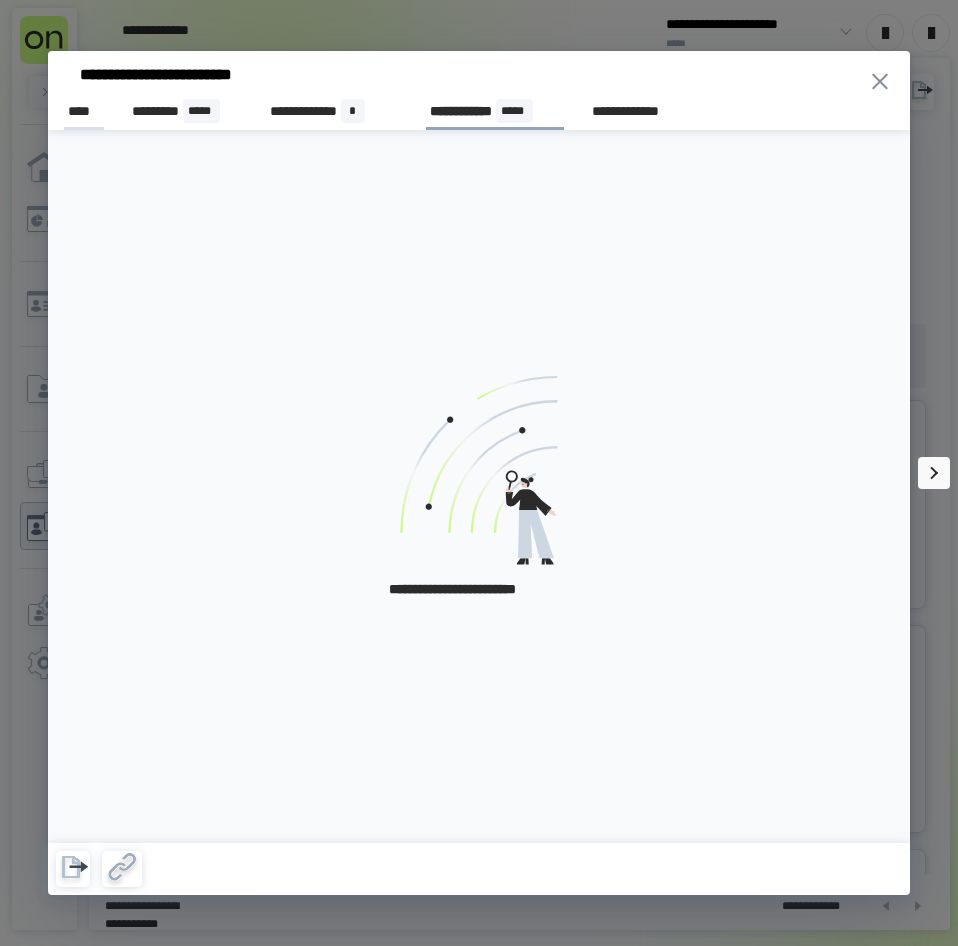 click on "****" at bounding box center [84, 111] 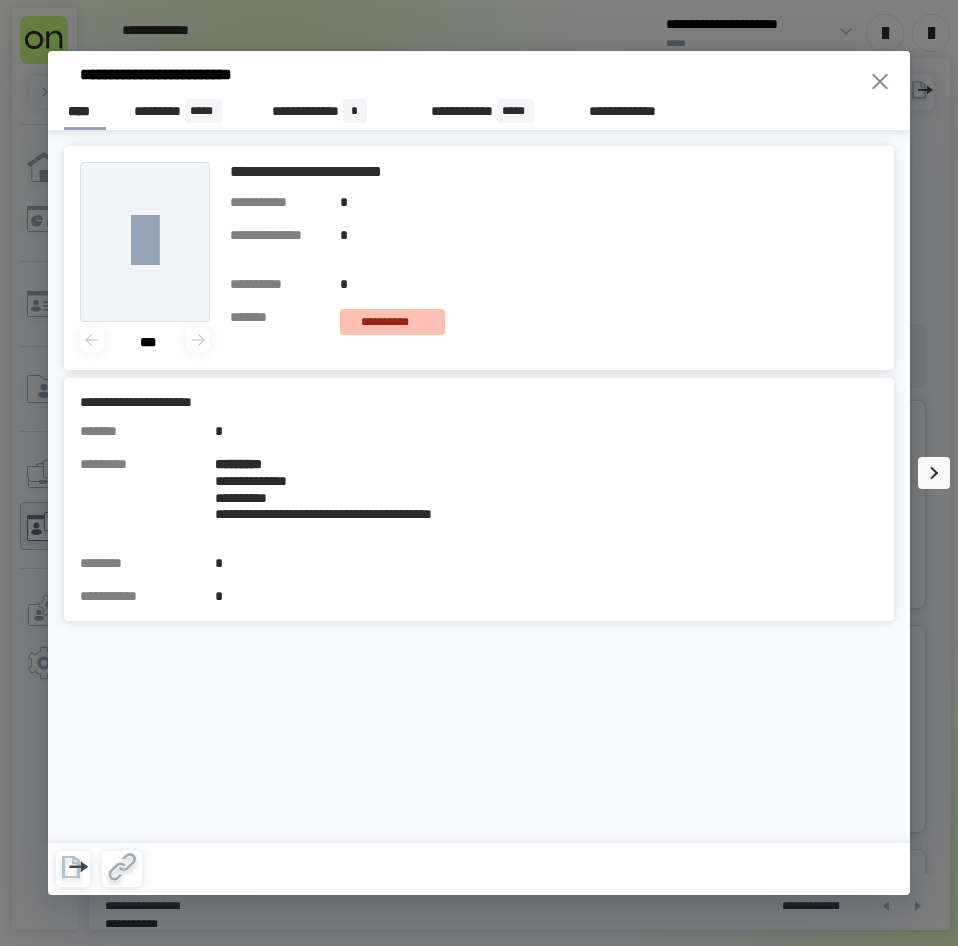 click on "**********" at bounding box center (479, 447) 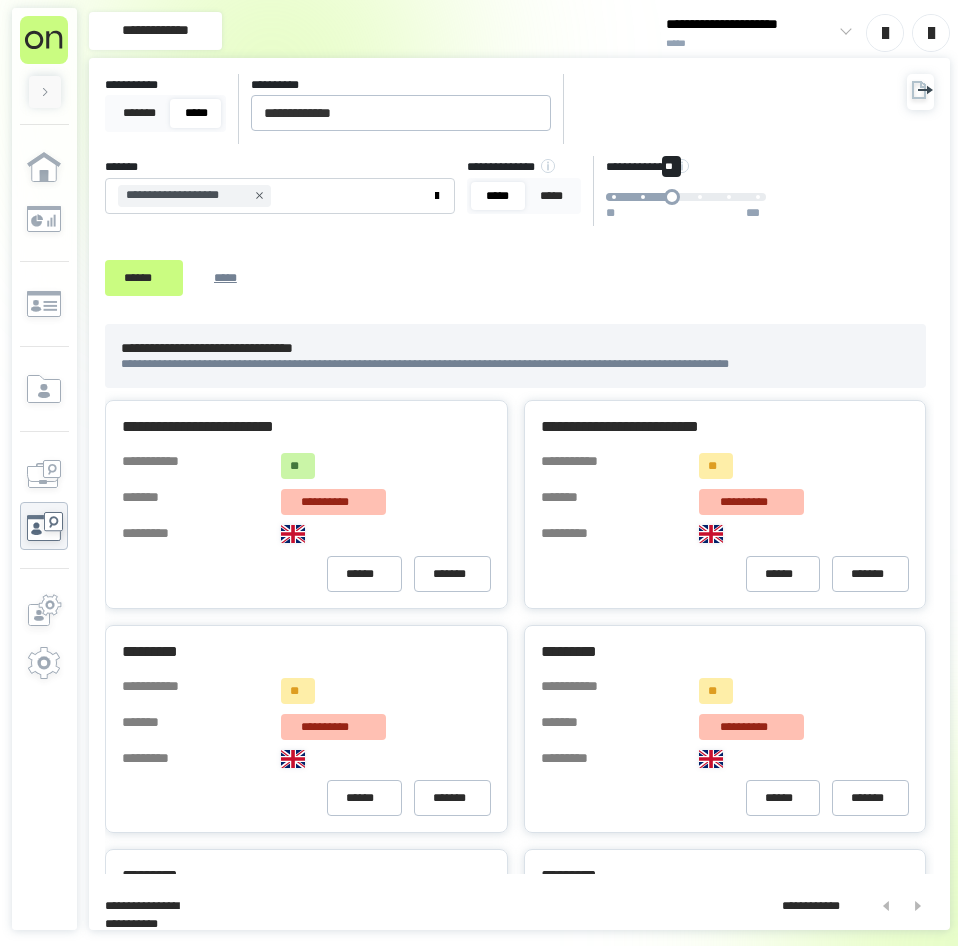 click on "** ** ***" at bounding box center [686, 197] 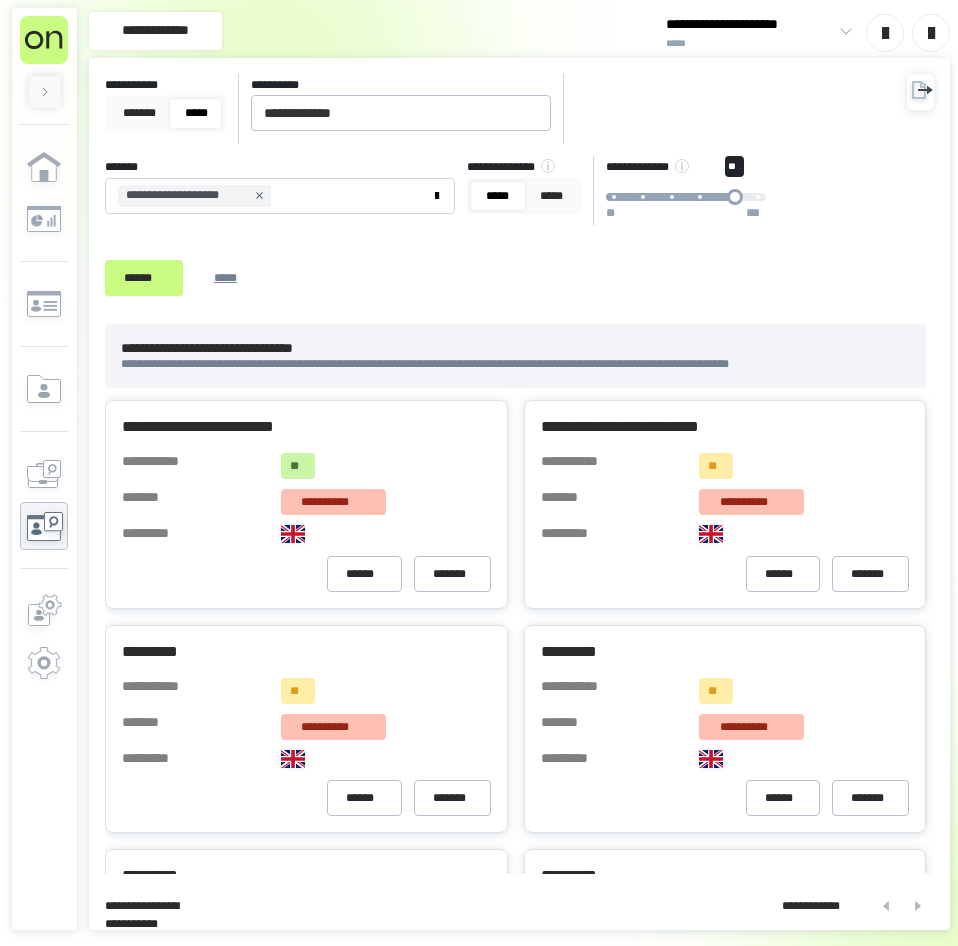 click on "** ** ***" at bounding box center [686, 197] 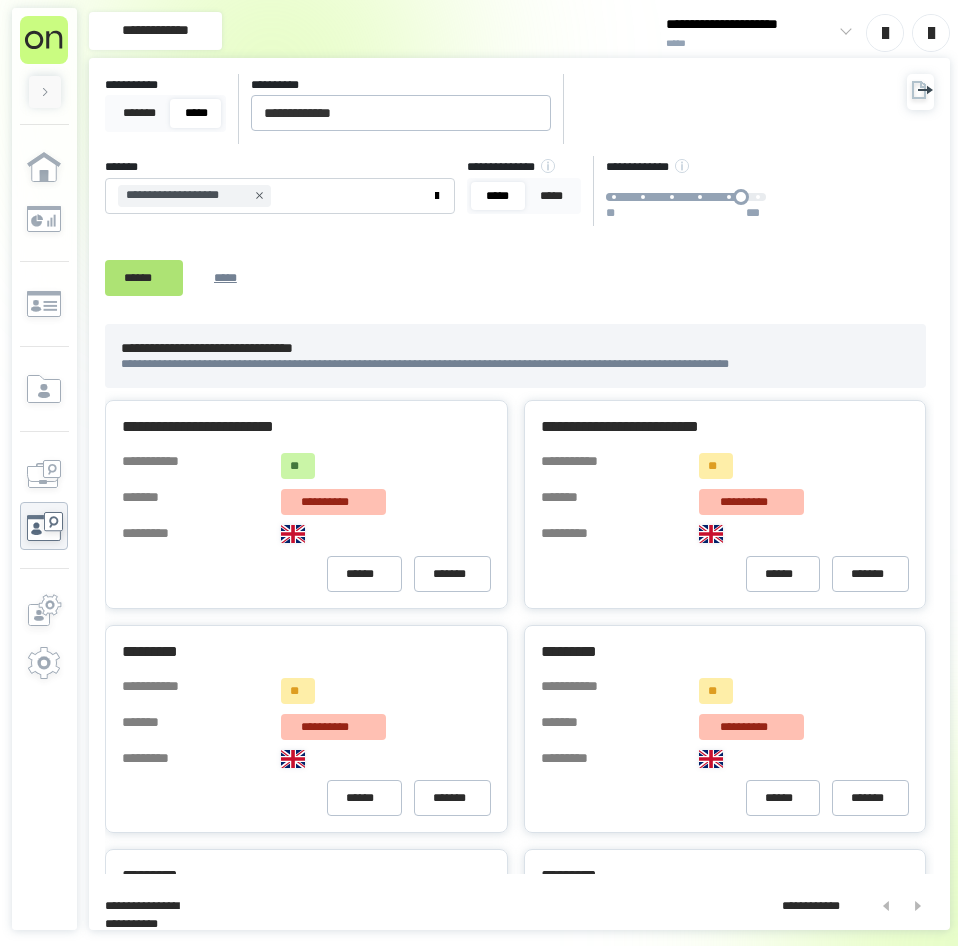 click on "******" at bounding box center (144, 278) 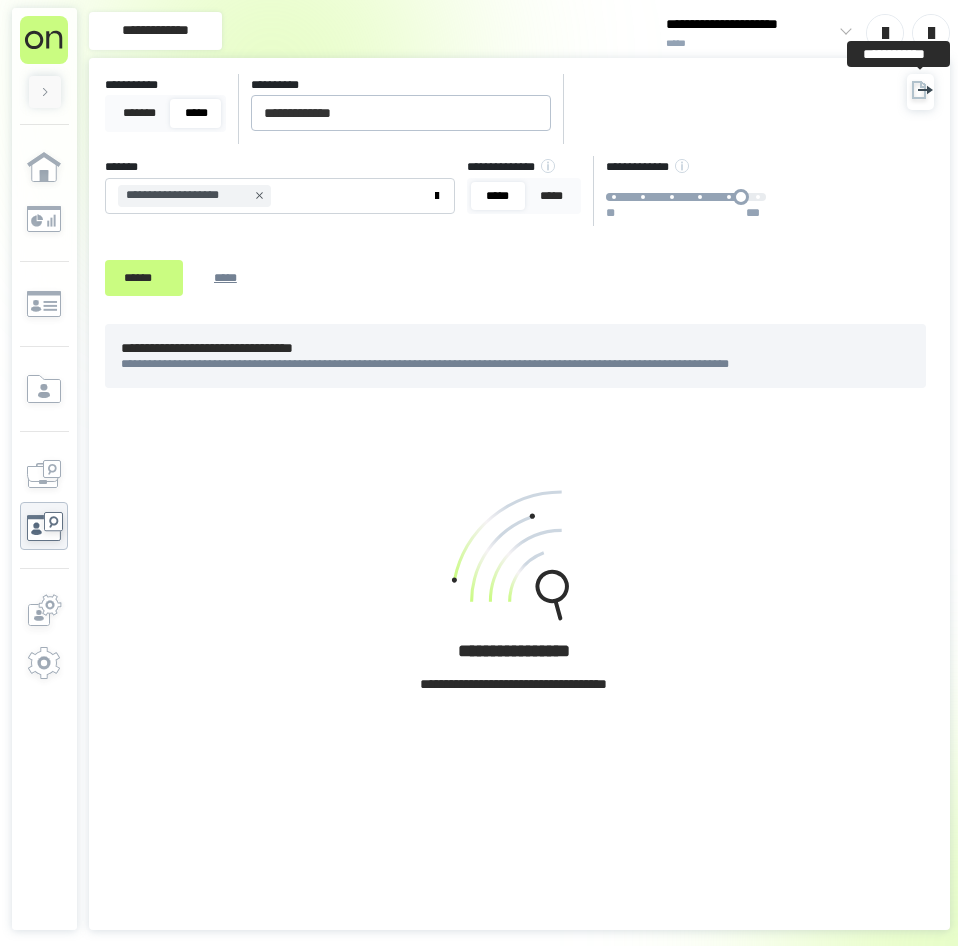 click 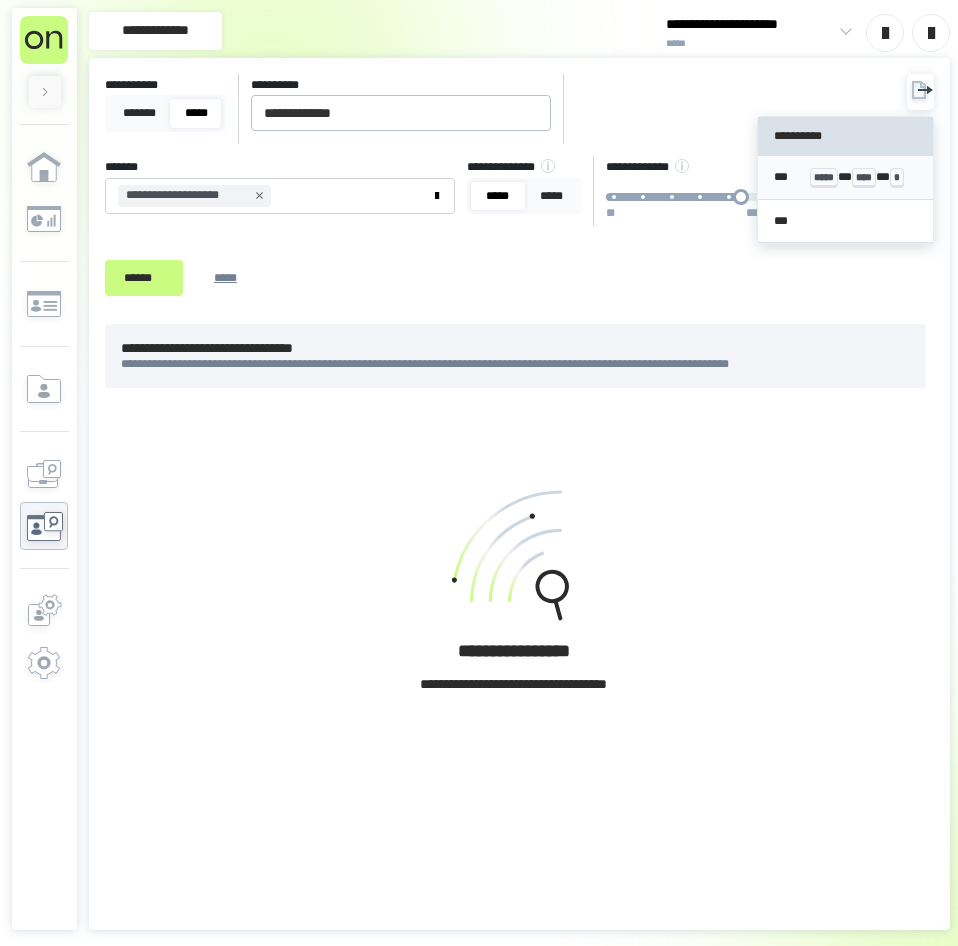 click on "*** ***** * **** *   *" at bounding box center [845, 177] 